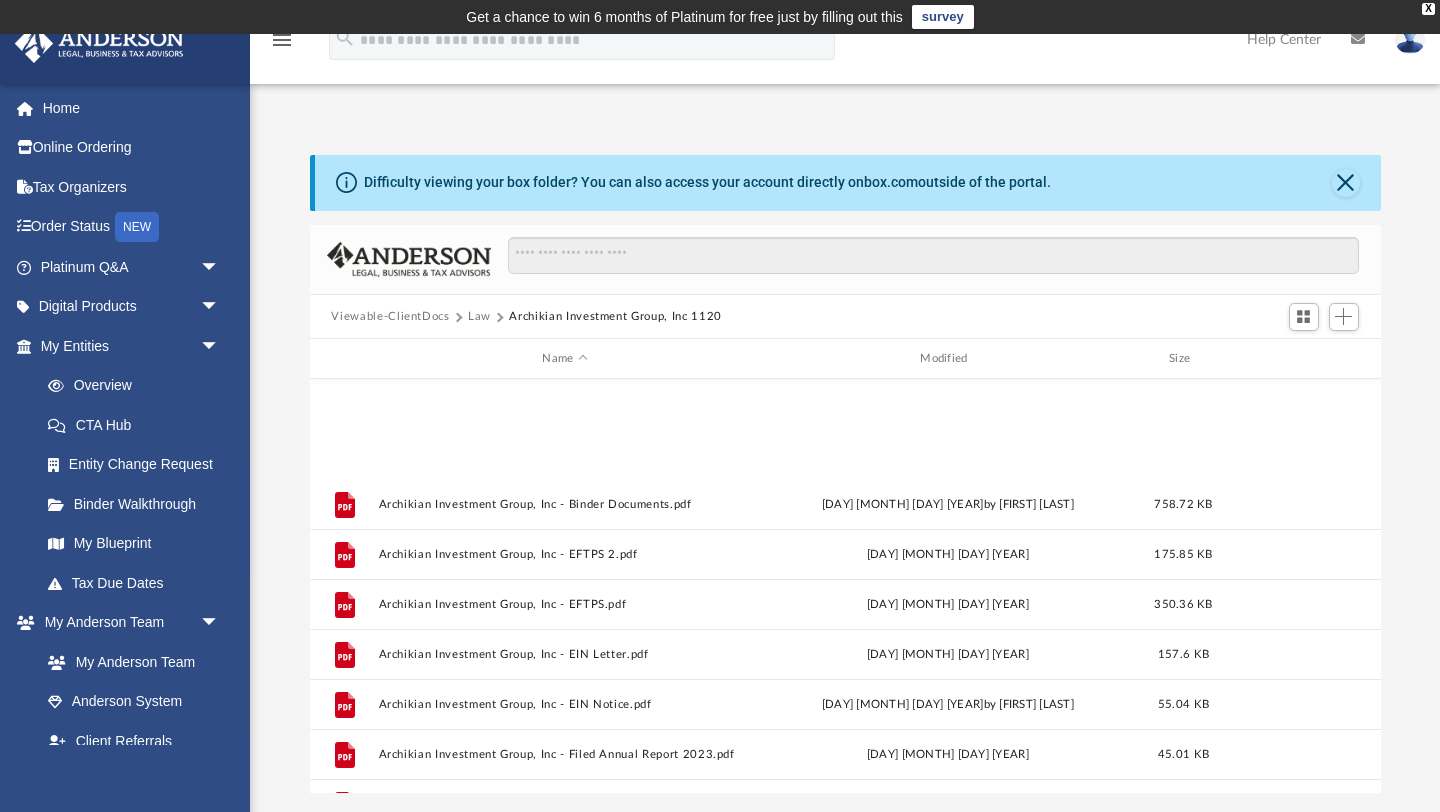 scroll, scrollTop: 84, scrollLeft: 0, axis: vertical 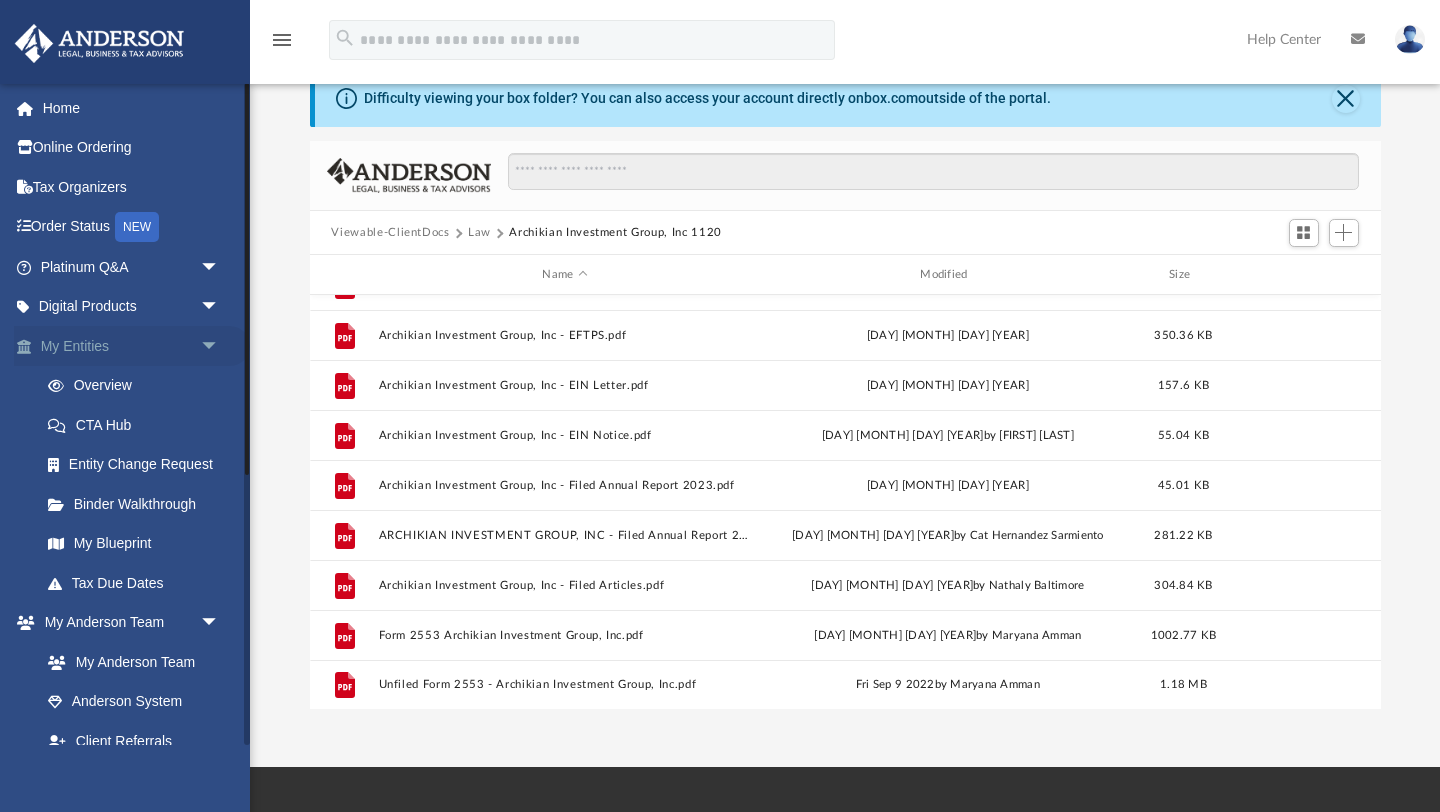 click on "My Entities arrow_drop_down" at bounding box center (132, 346) 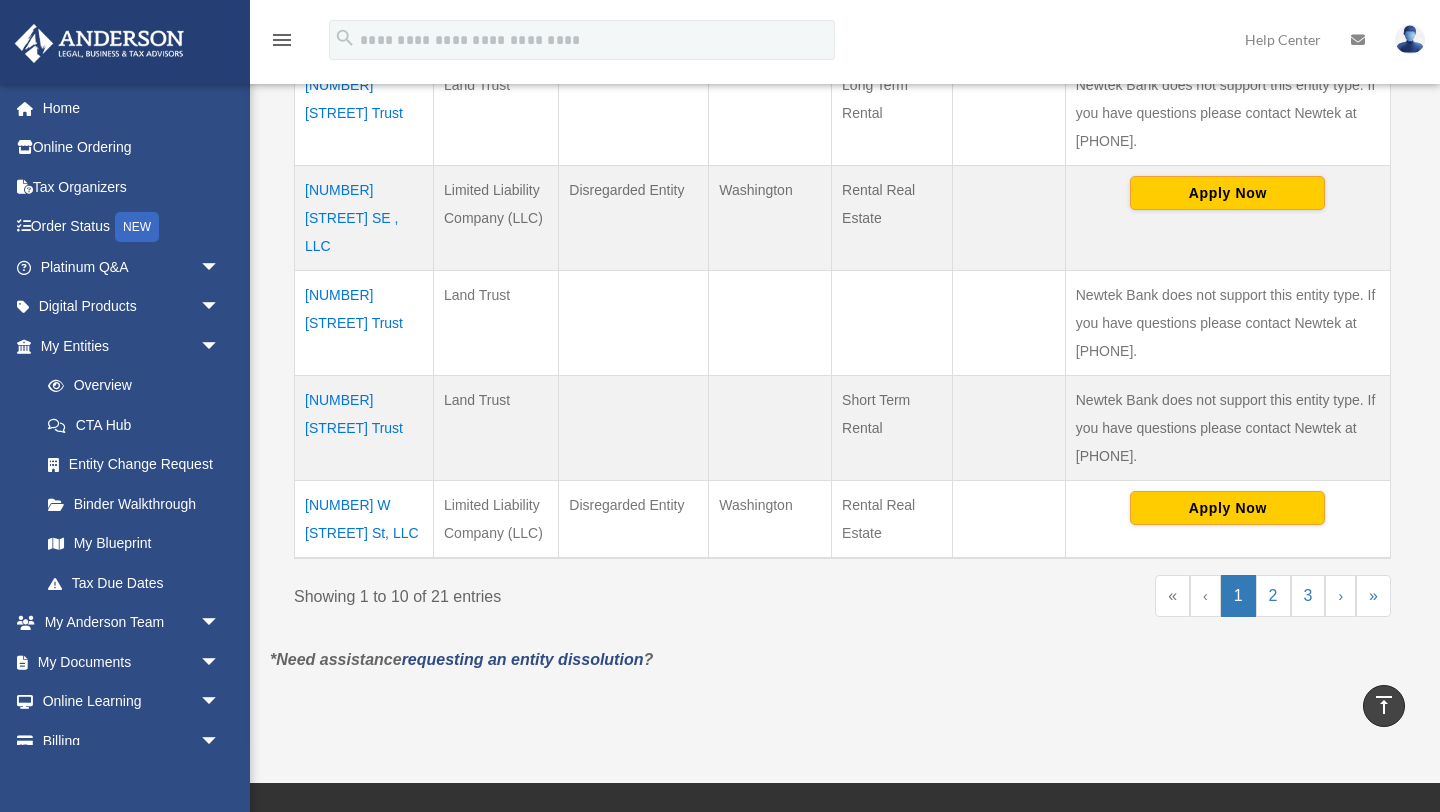 scroll, scrollTop: 1059, scrollLeft: 0, axis: vertical 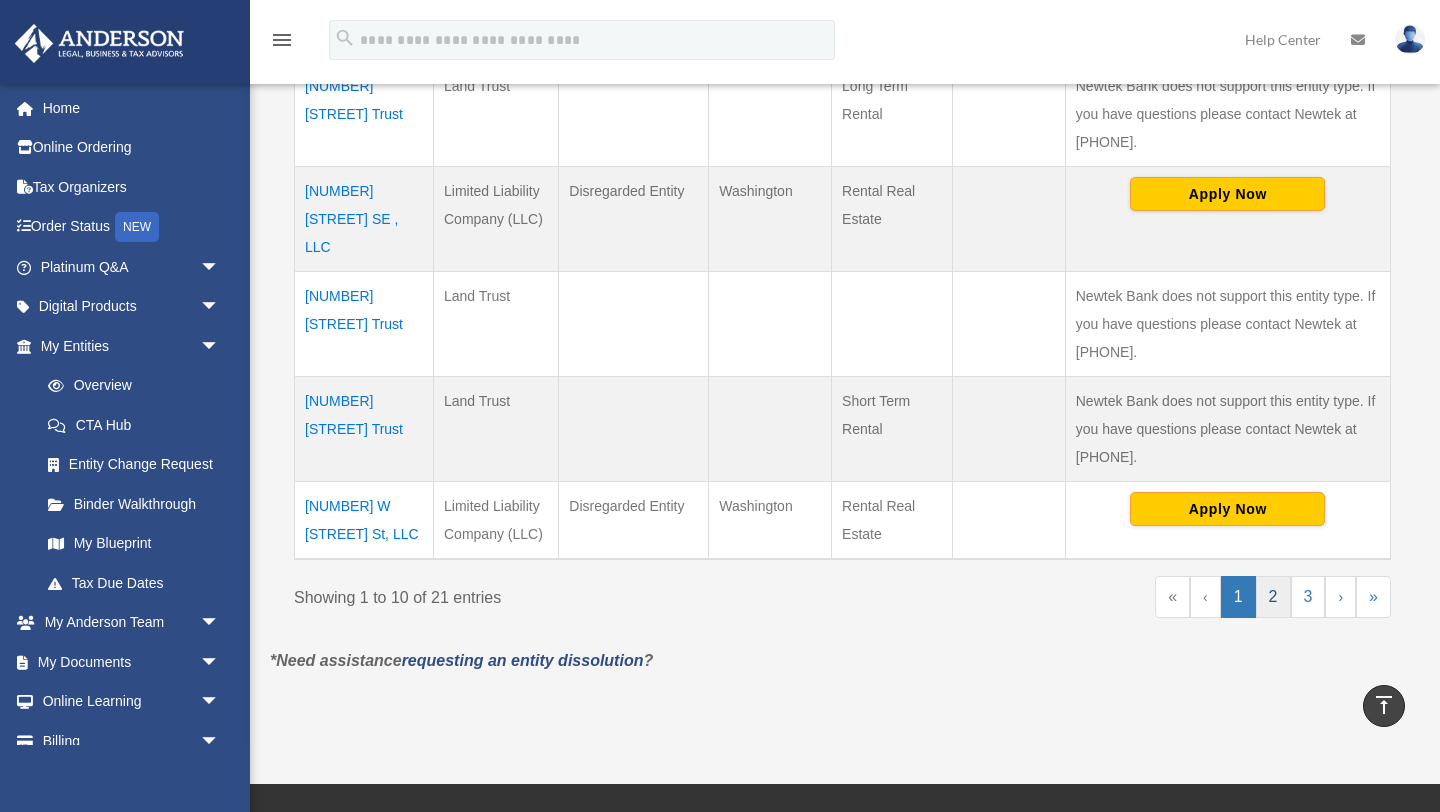 click on "2" at bounding box center [1273, 597] 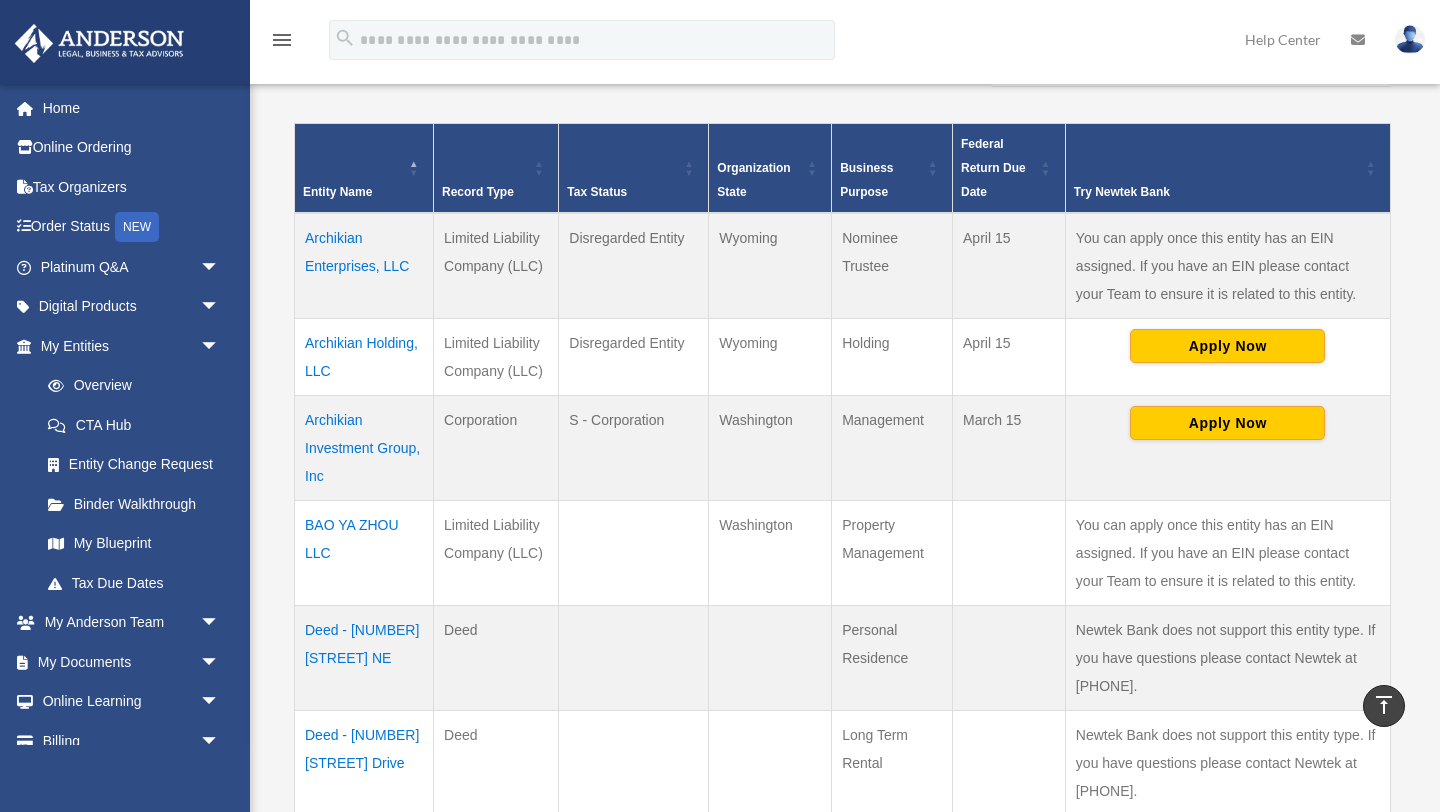 scroll, scrollTop: 390, scrollLeft: 0, axis: vertical 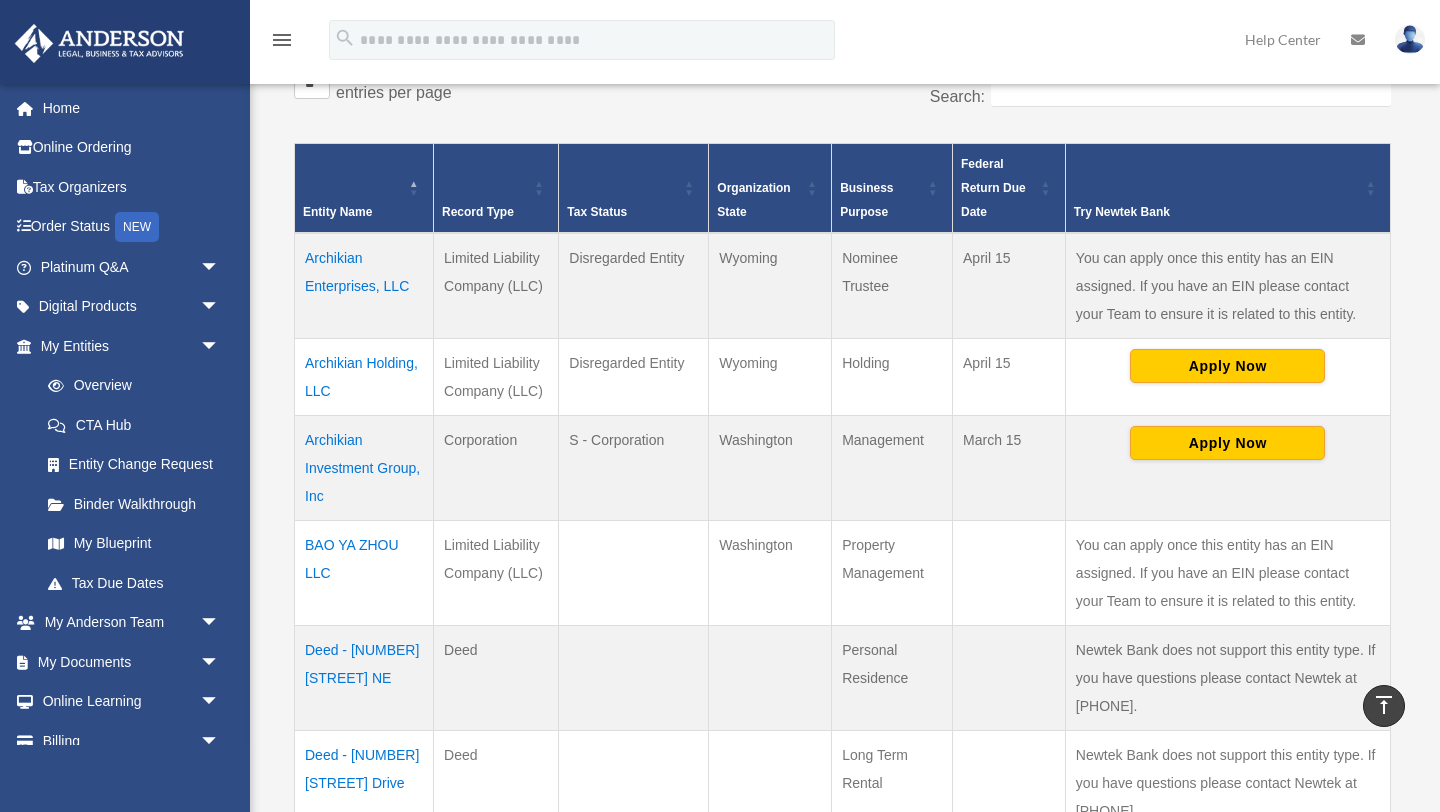 click on "Archikian Investment Group, Inc" at bounding box center (364, 467) 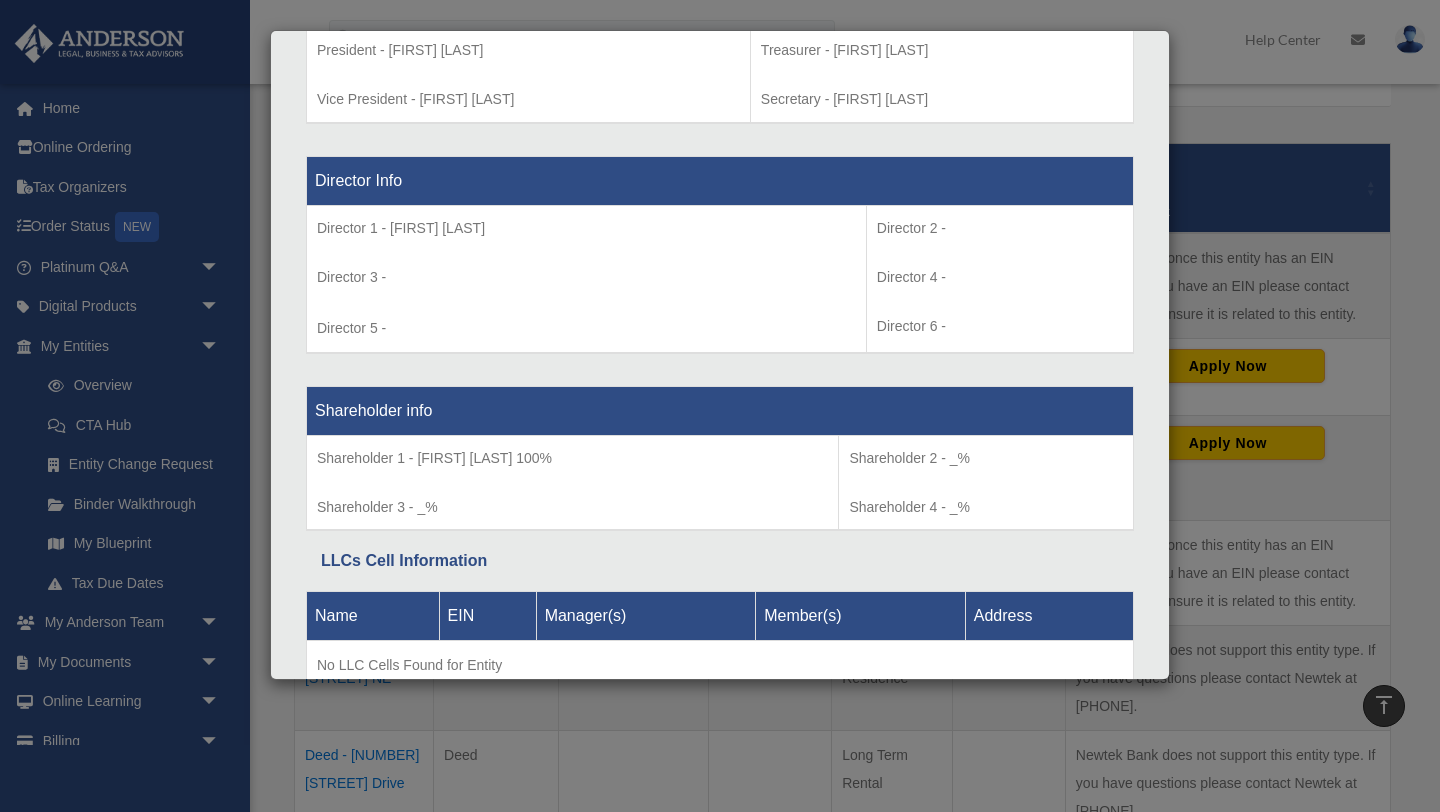 scroll, scrollTop: 1470, scrollLeft: 0, axis: vertical 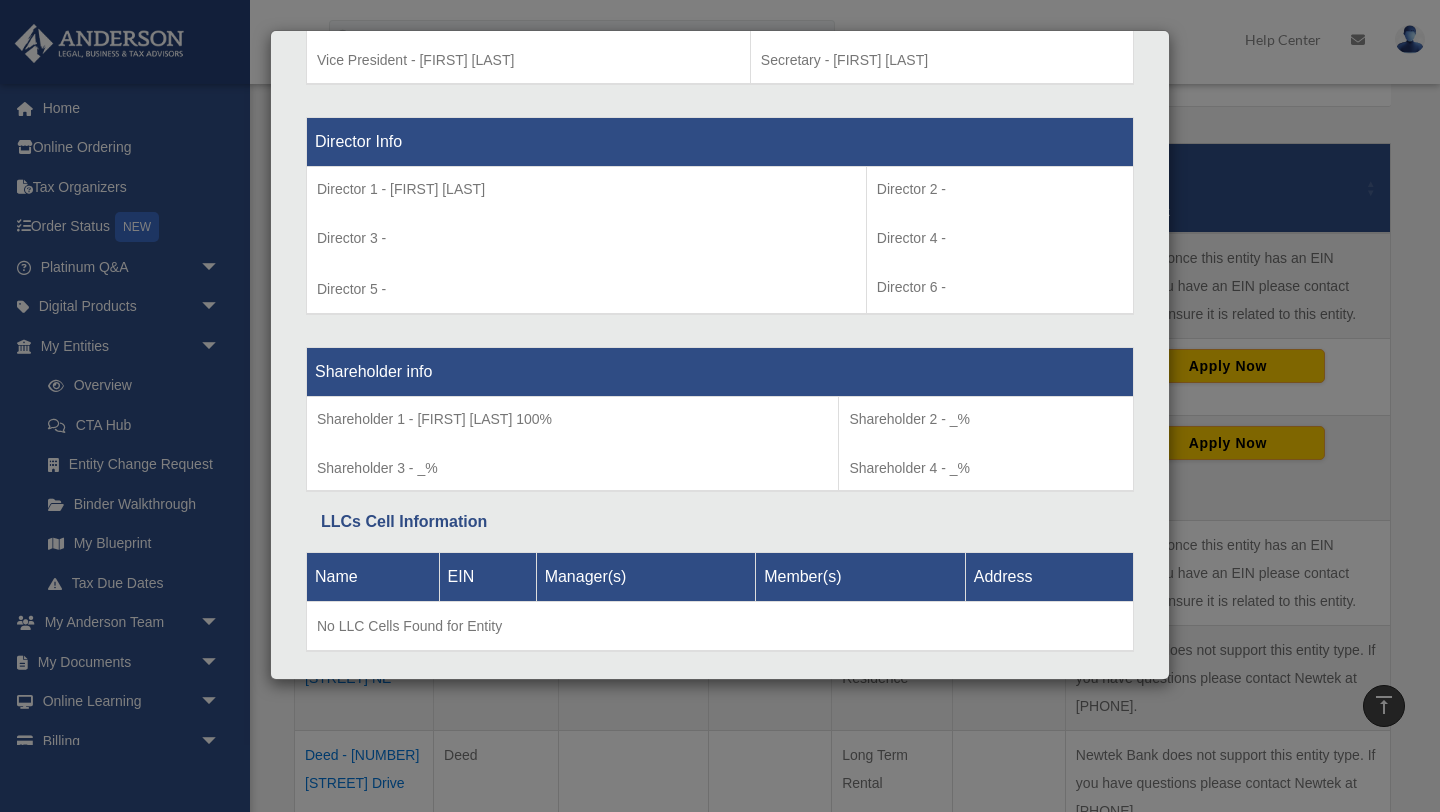 click on "Director 2 -
Director 4 -
Director 6 -" at bounding box center (999, 240) 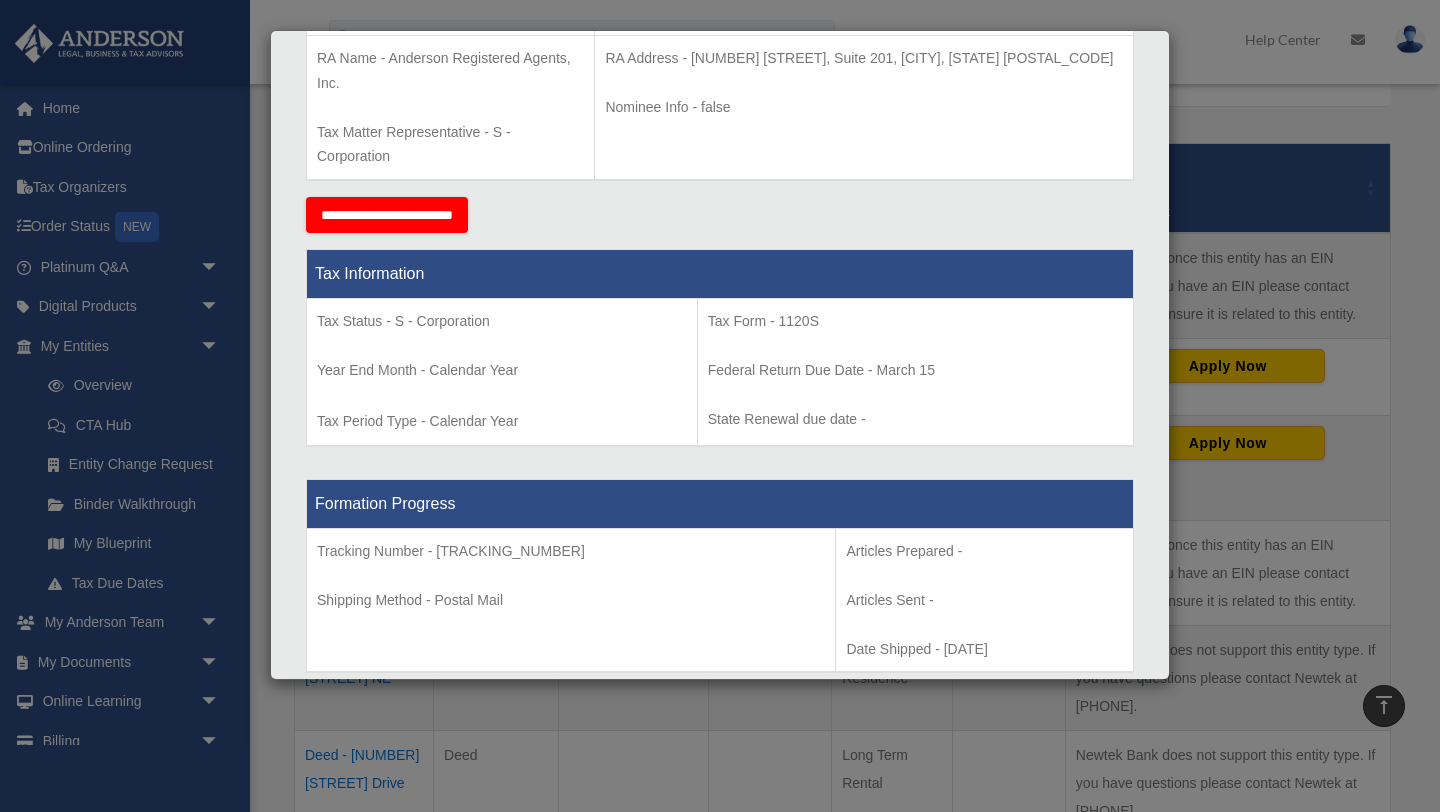 scroll, scrollTop: 0, scrollLeft: 0, axis: both 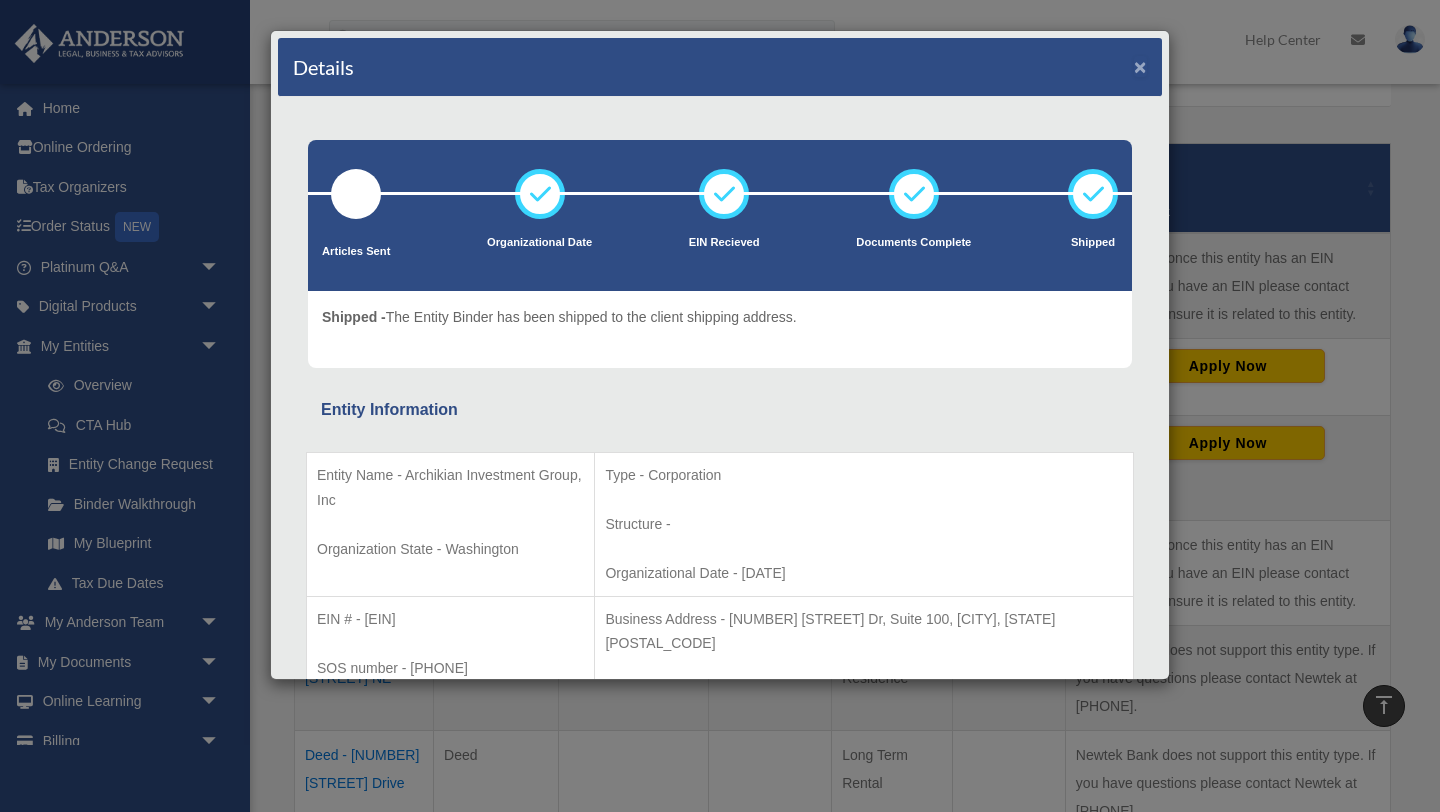 click on "×" at bounding box center (1140, 66) 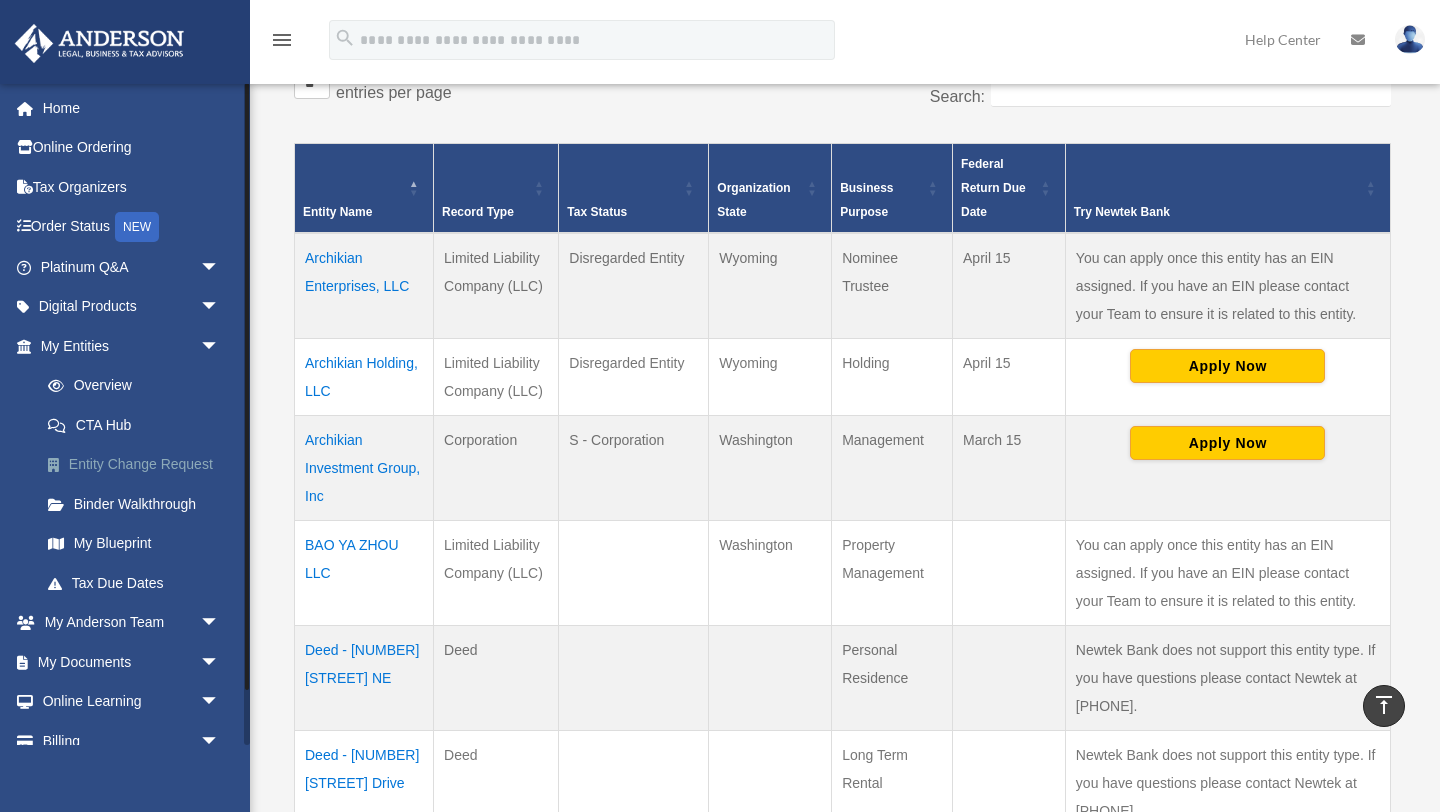 click on "Entity Change Request" at bounding box center (139, 465) 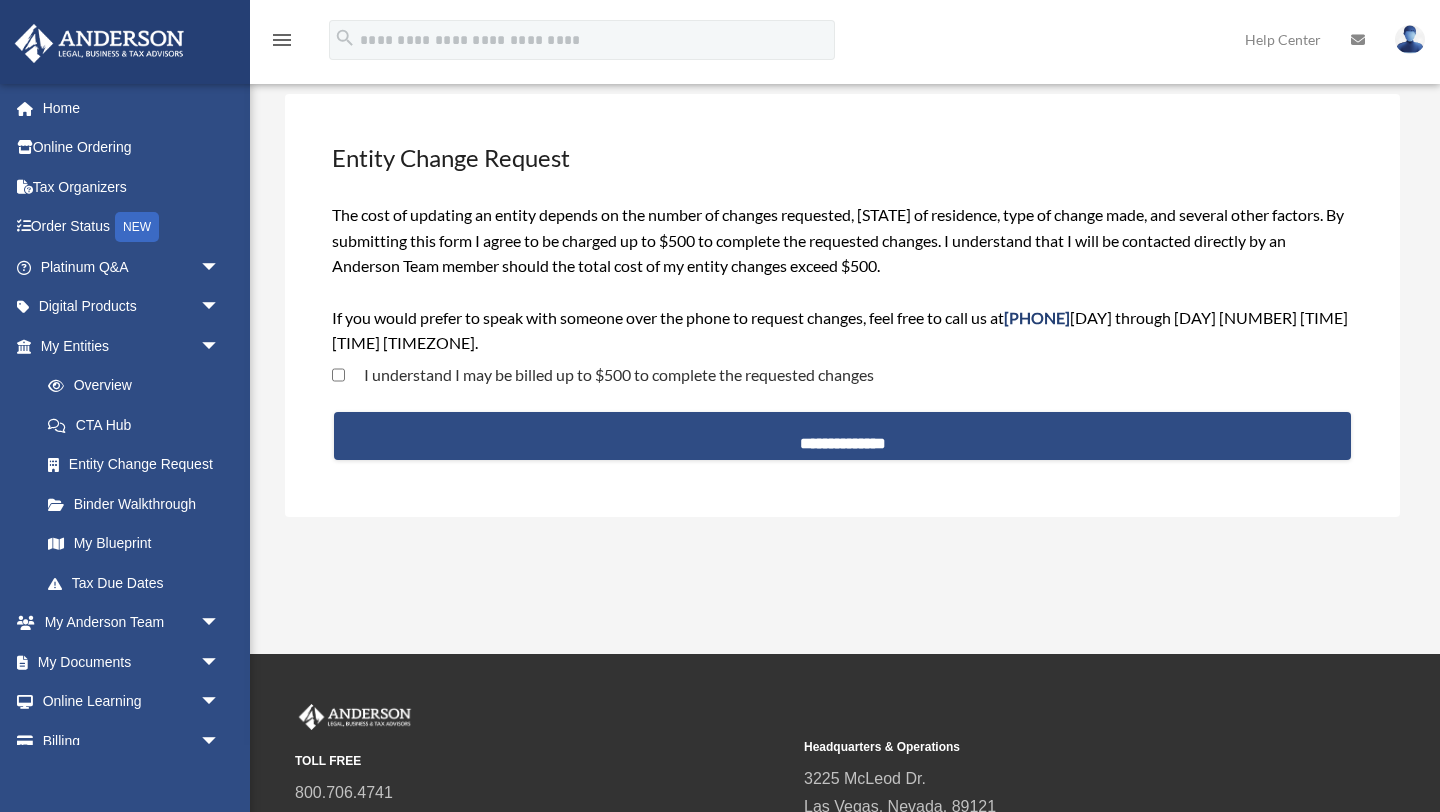 scroll, scrollTop: 0, scrollLeft: 0, axis: both 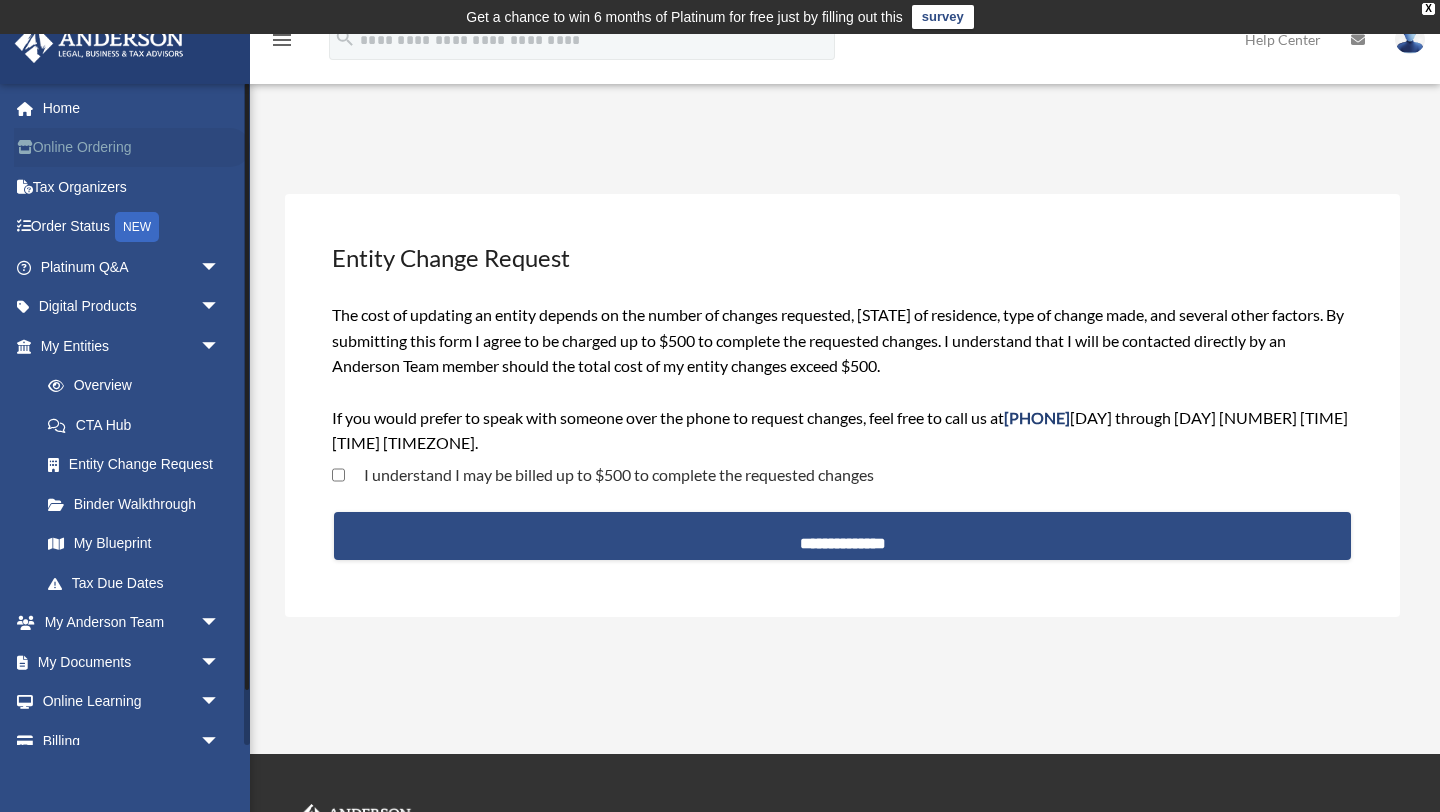 click on "Online Ordering" at bounding box center (132, 148) 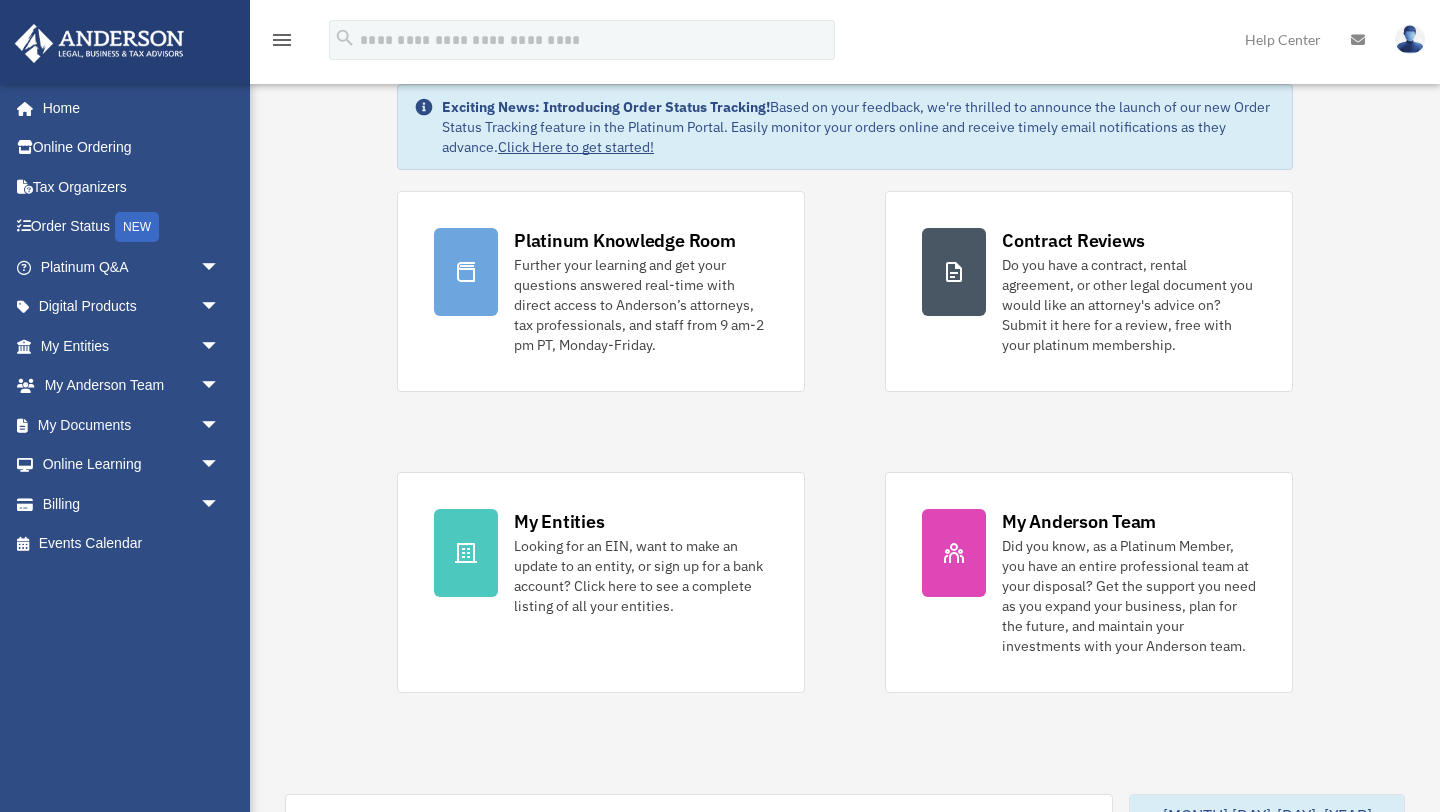 scroll, scrollTop: 108, scrollLeft: 0, axis: vertical 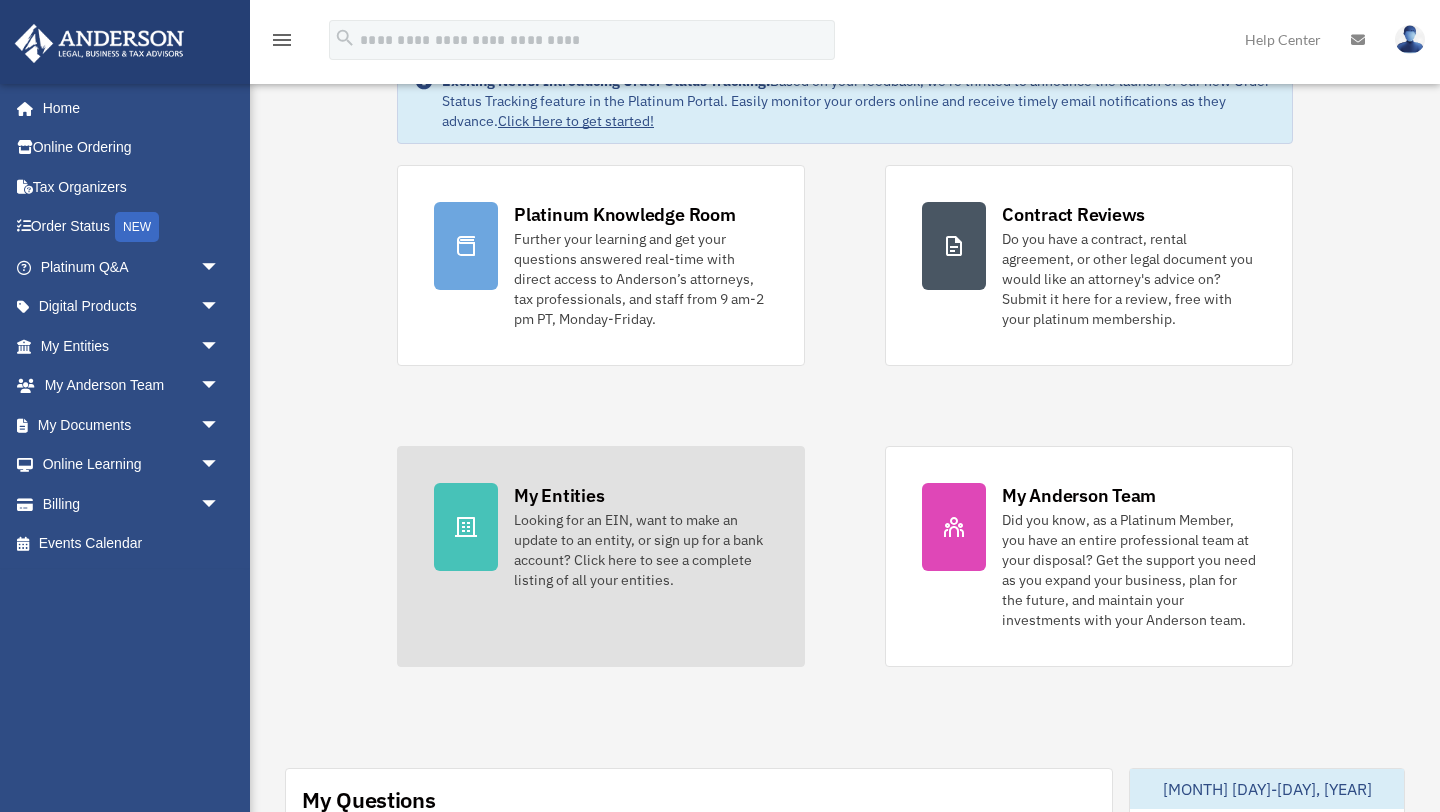 click on "Looking for an EIN, want to  make an update to an entity, or sign up for a bank account?  Click here to see a complete listing of all your entities." at bounding box center (641, 550) 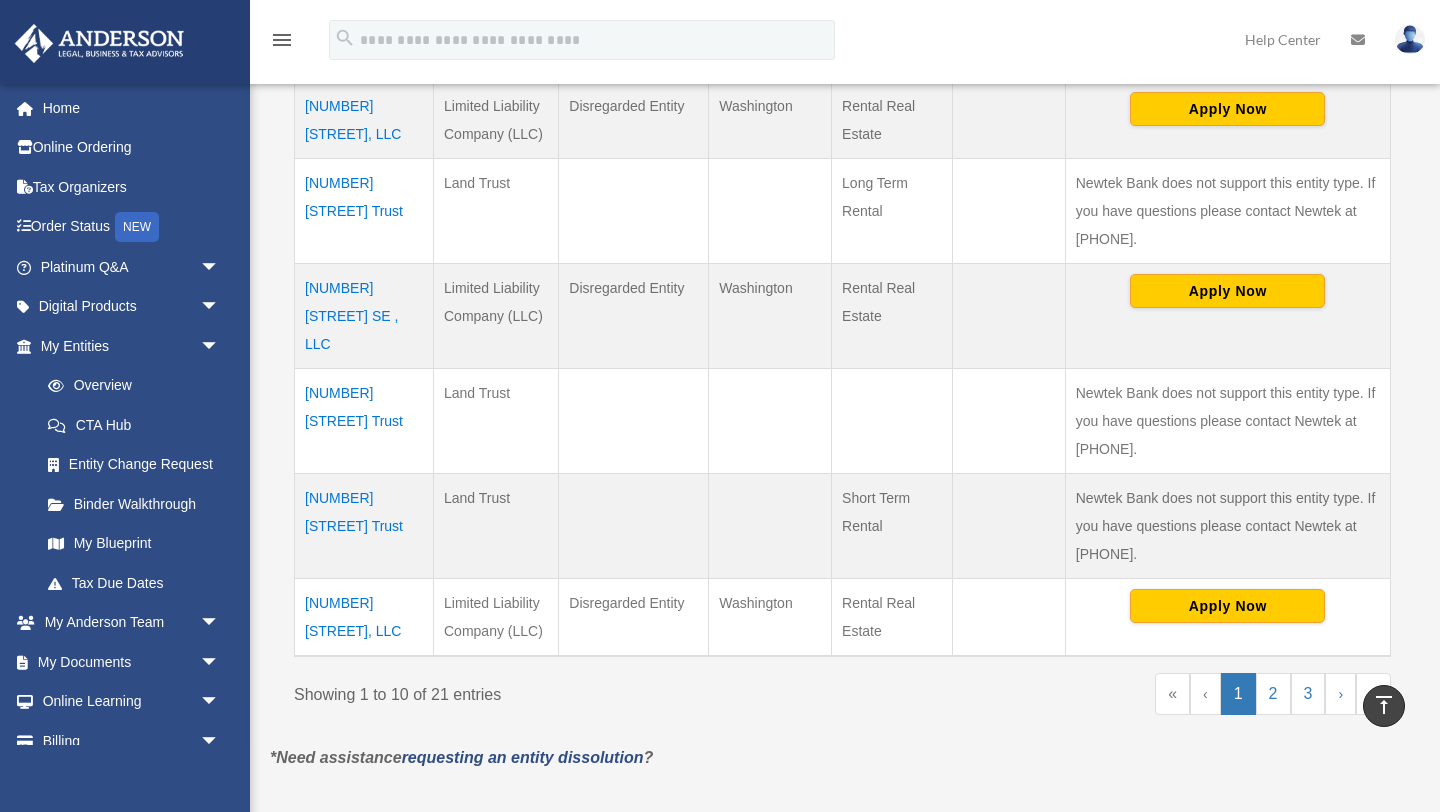 scroll, scrollTop: 1002, scrollLeft: 0, axis: vertical 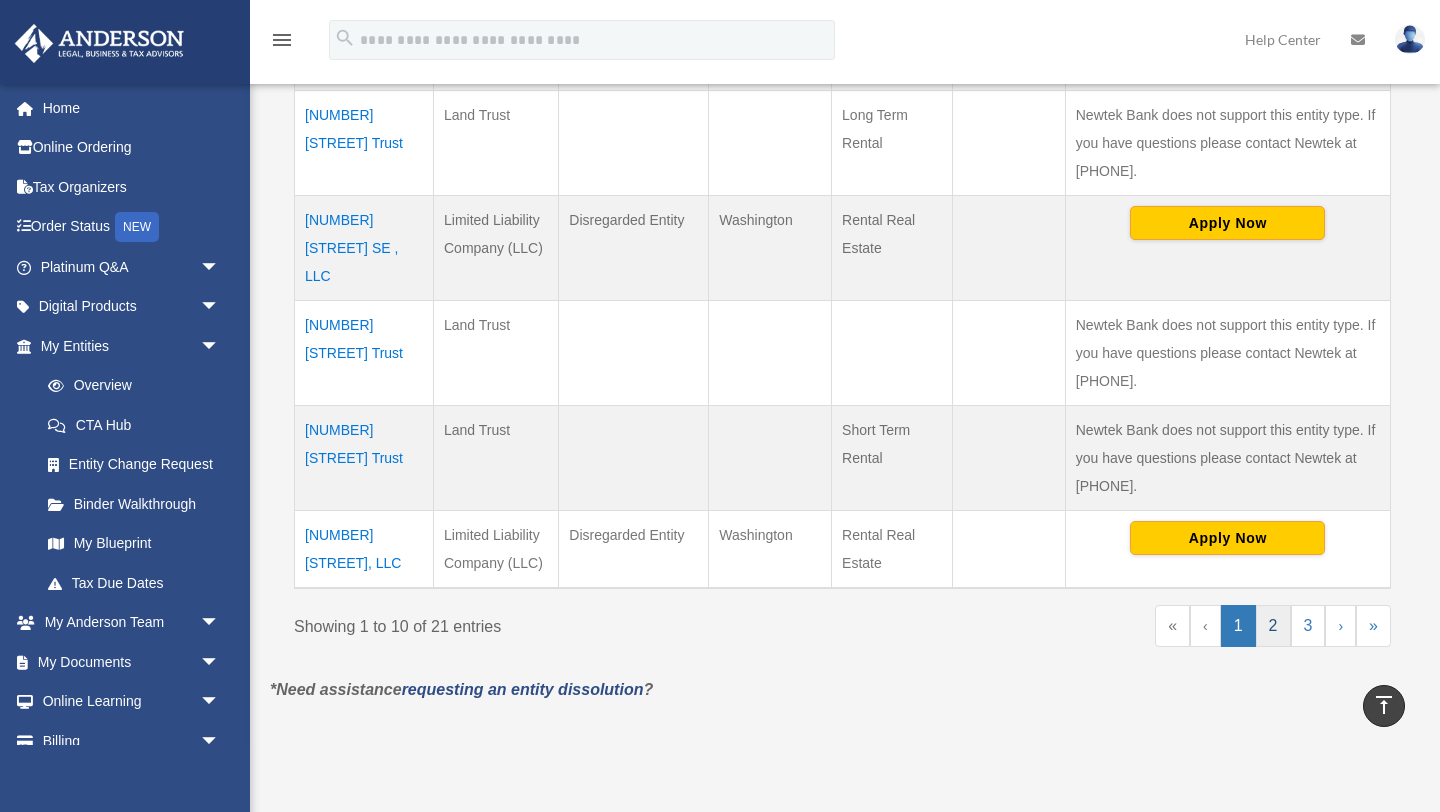 click on "2" at bounding box center [1273, 626] 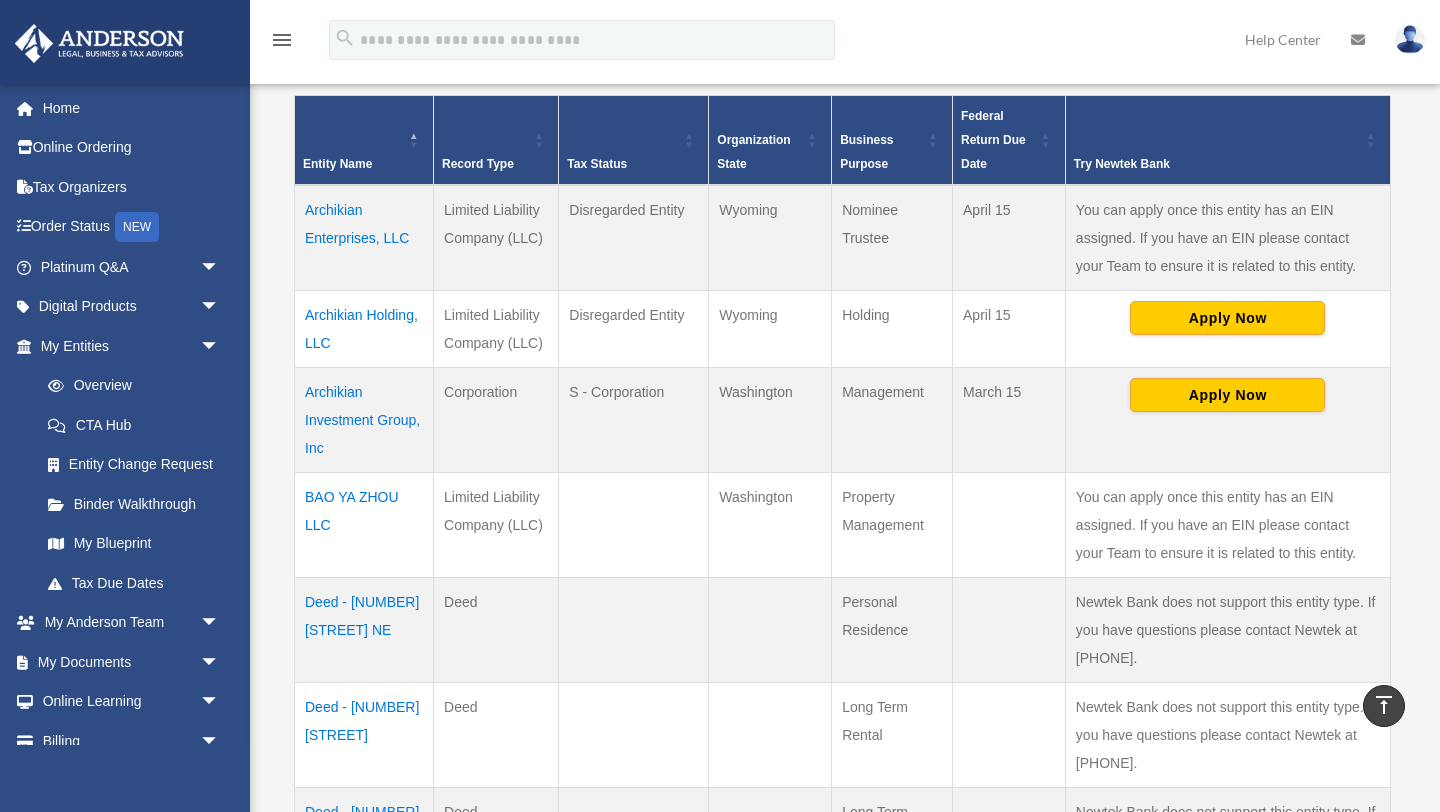 scroll, scrollTop: 436, scrollLeft: 0, axis: vertical 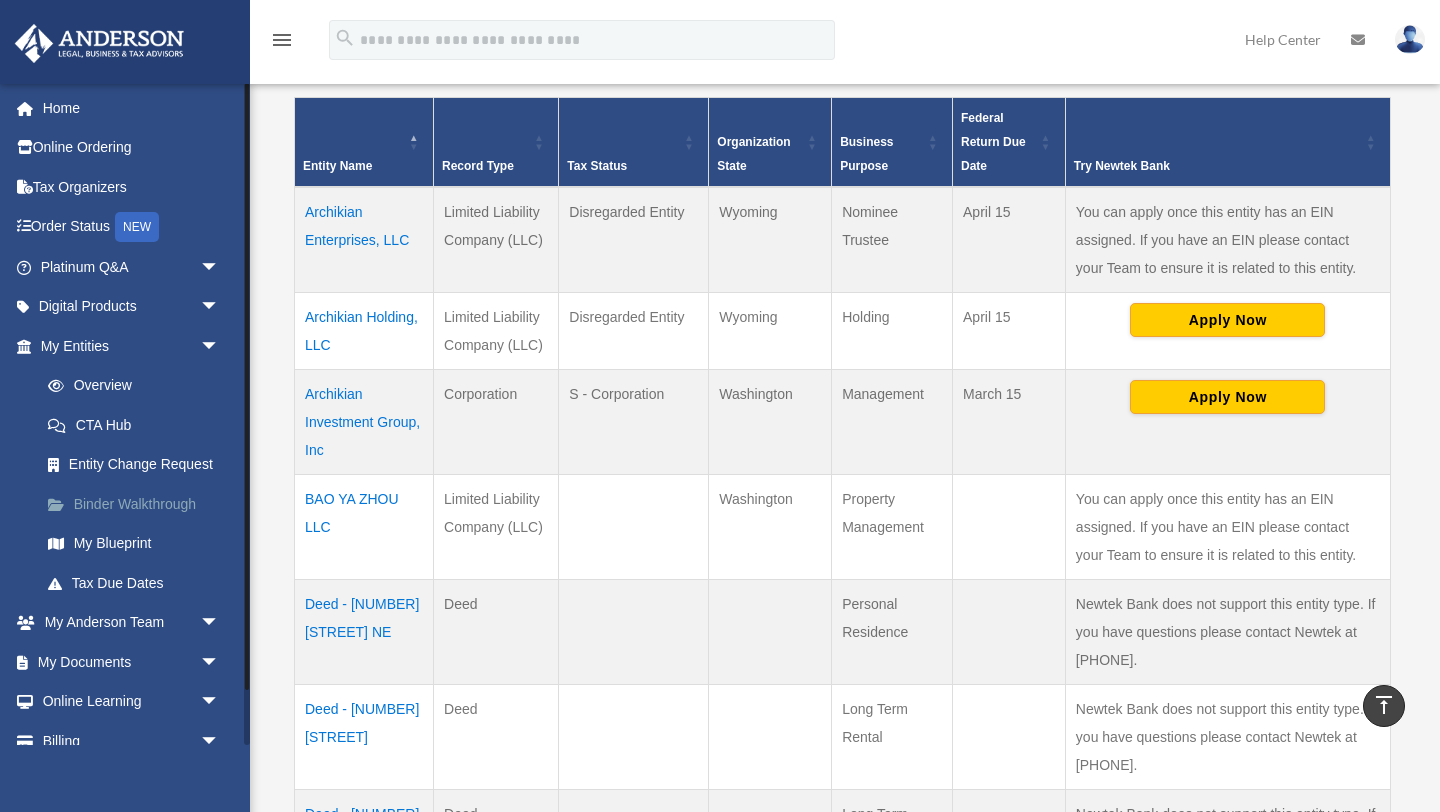 click on "Binder Walkthrough" at bounding box center [139, 504] 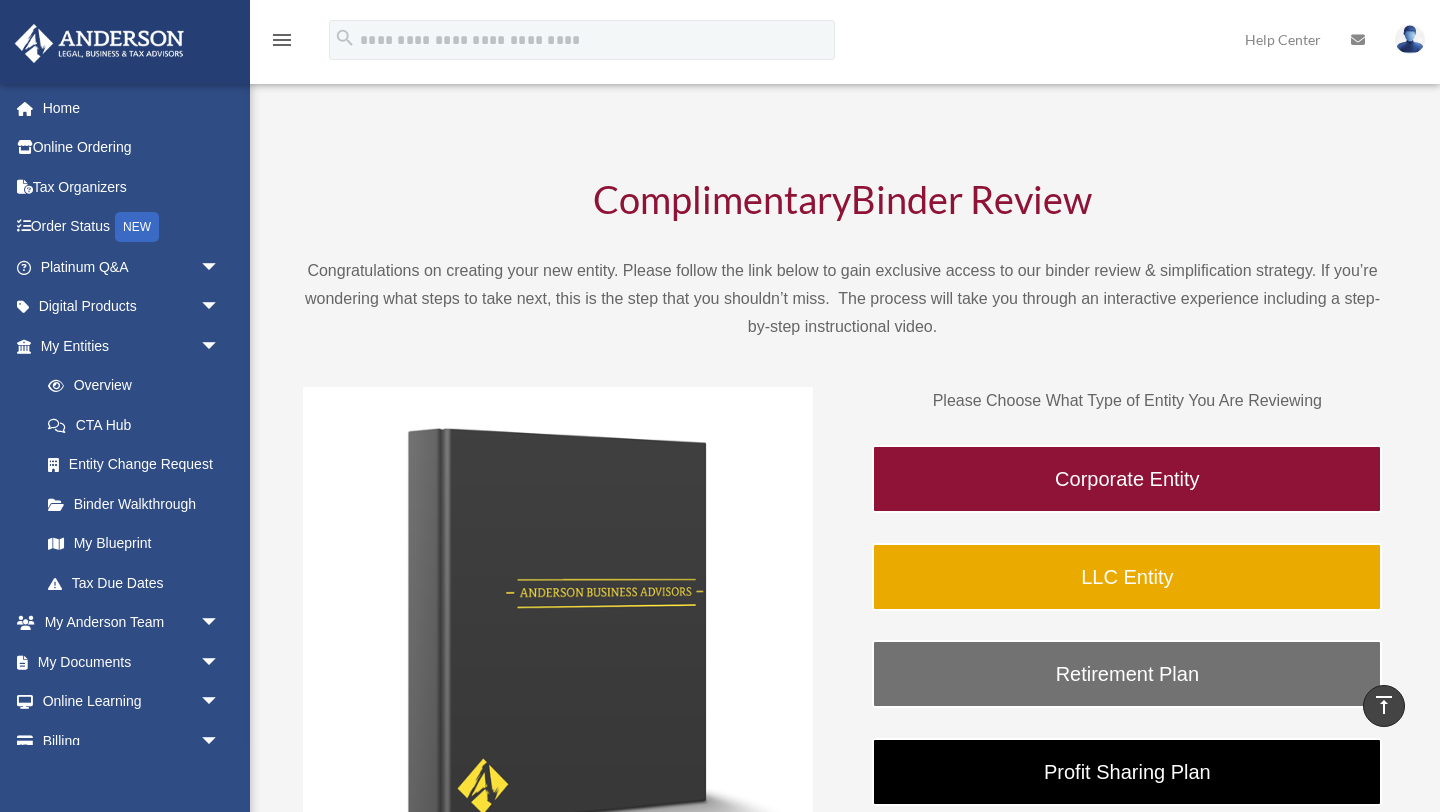 scroll, scrollTop: 31, scrollLeft: 0, axis: vertical 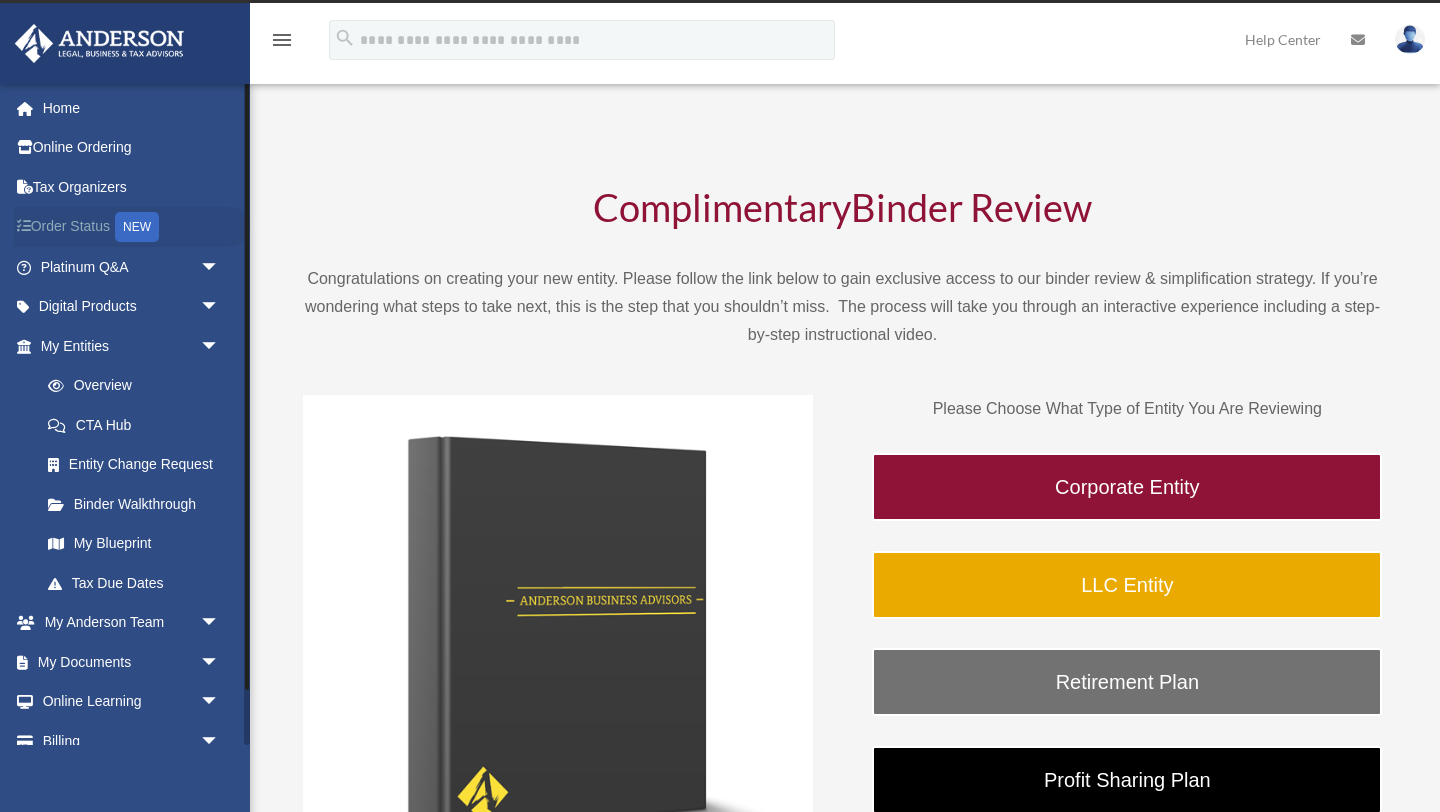 click on "Order Status  NEW" at bounding box center (132, 227) 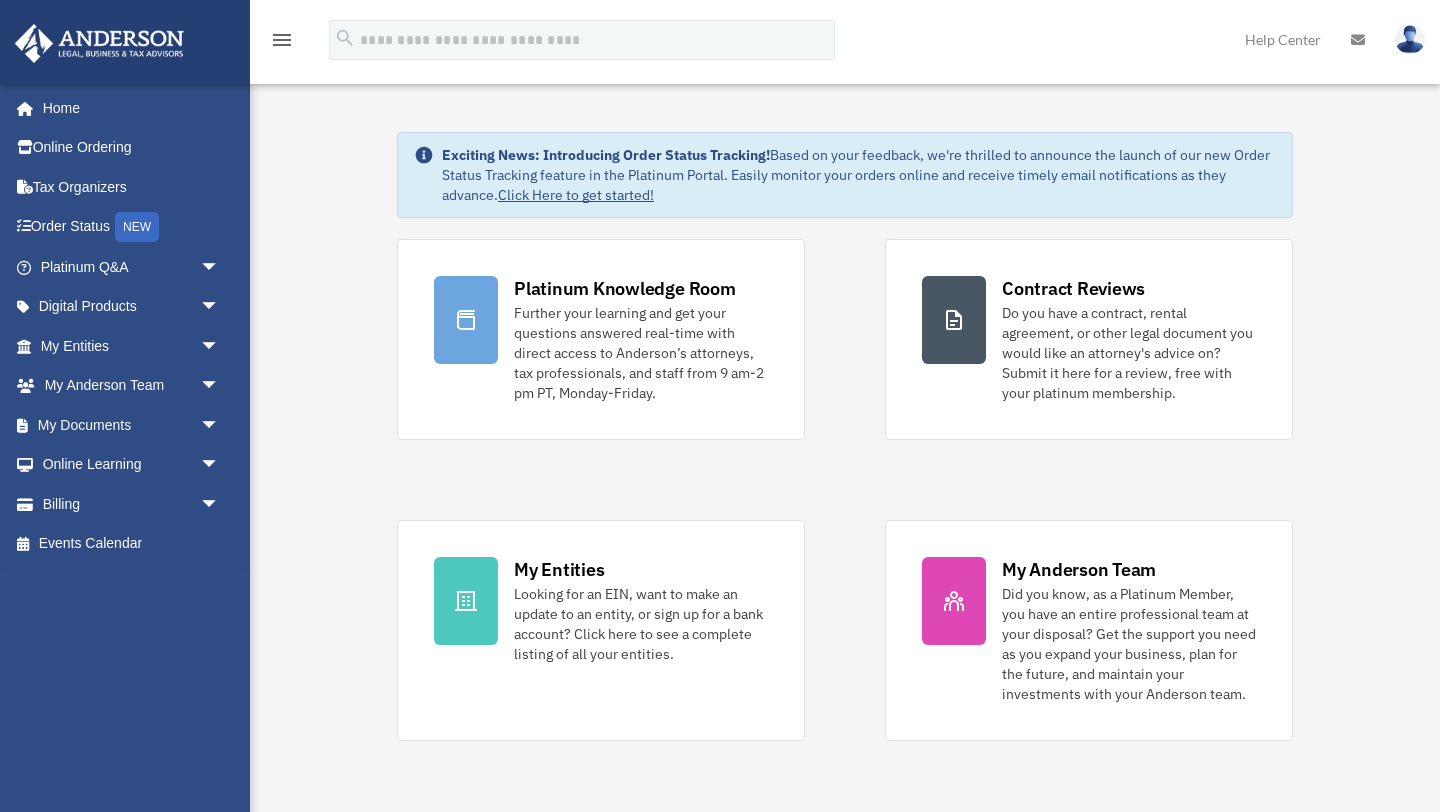 scroll, scrollTop: 0, scrollLeft: 0, axis: both 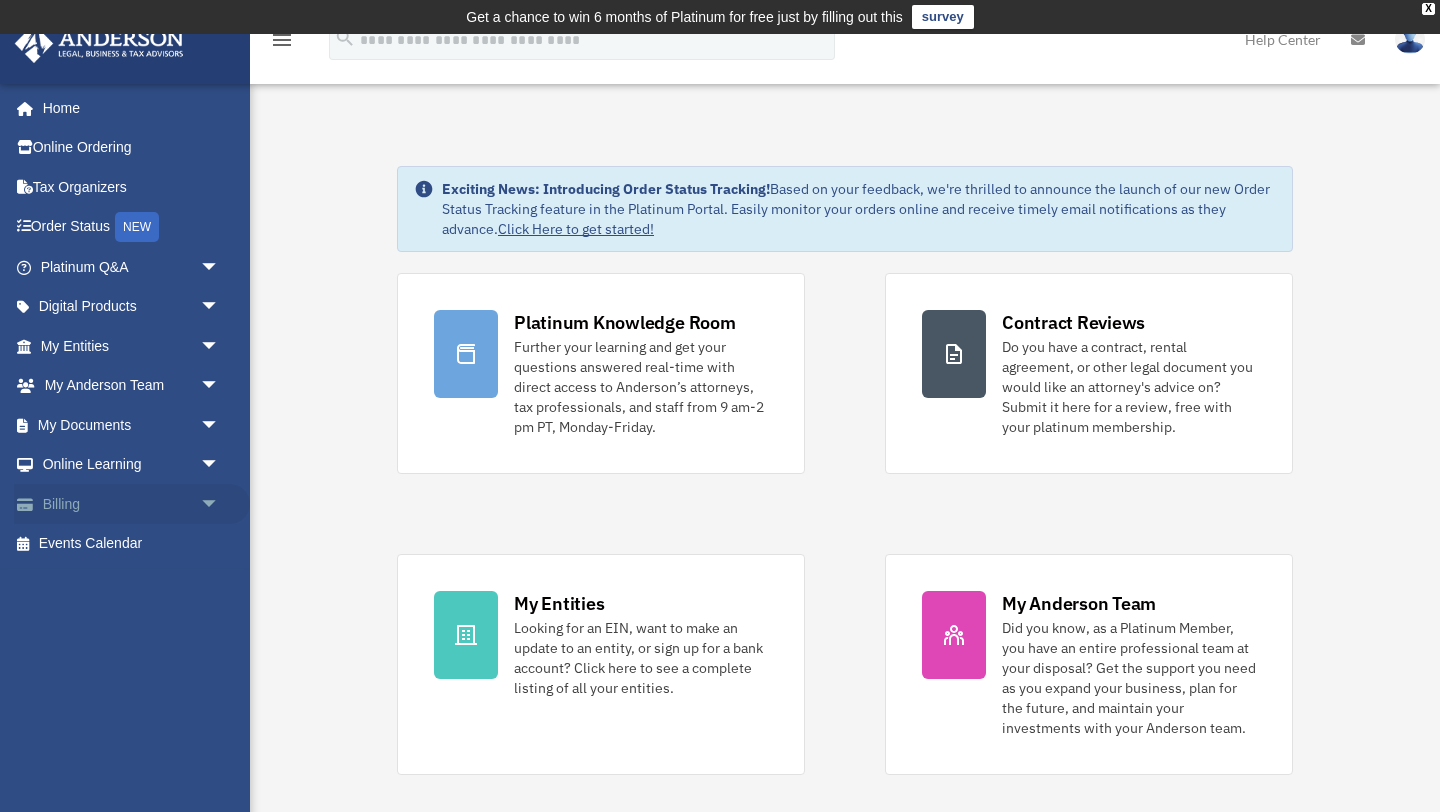 click on "Billing arrow_drop_down" at bounding box center (132, 504) 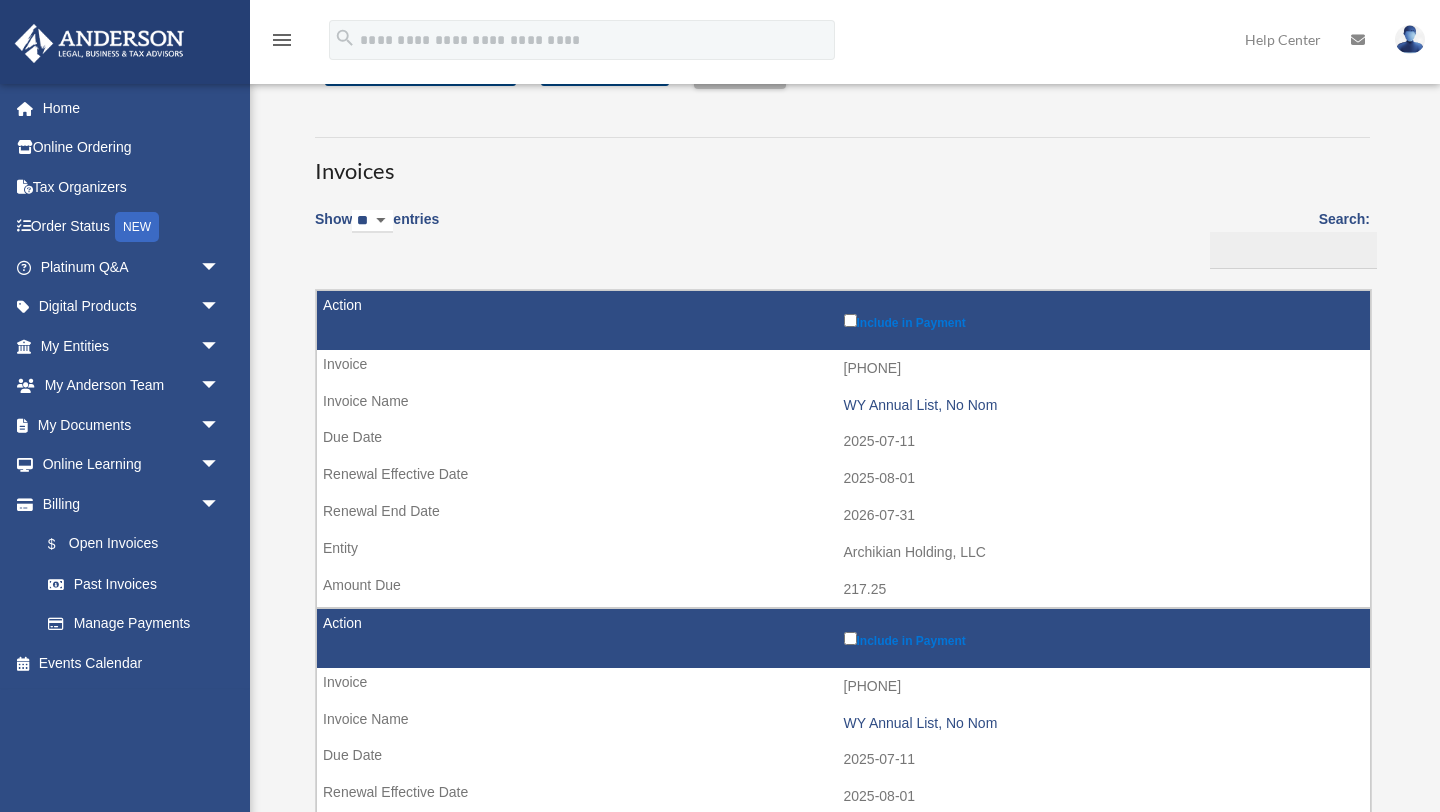 scroll, scrollTop: 105, scrollLeft: 0, axis: vertical 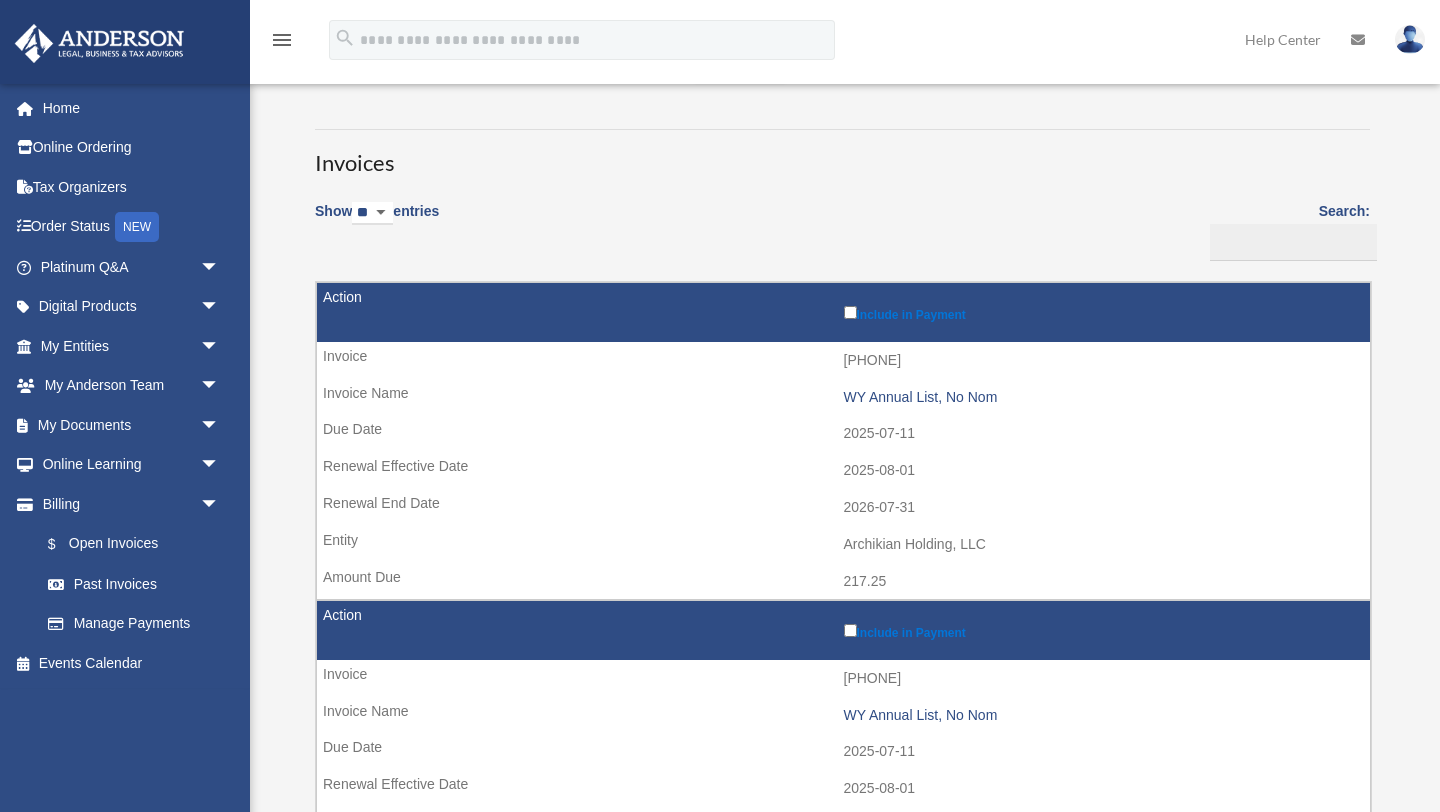 click on "Include in Payment" at bounding box center (1102, 312) 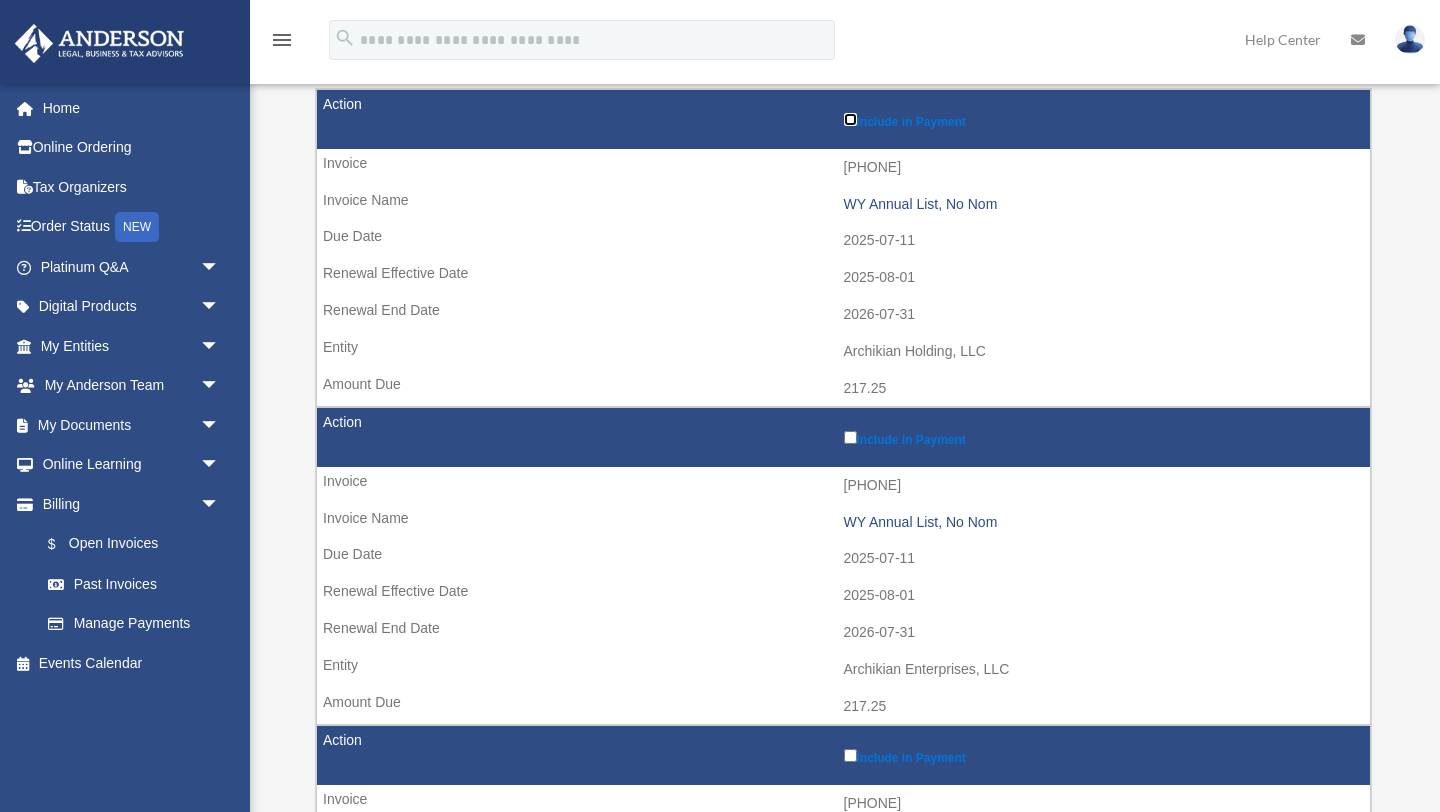 scroll, scrollTop: 305, scrollLeft: 0, axis: vertical 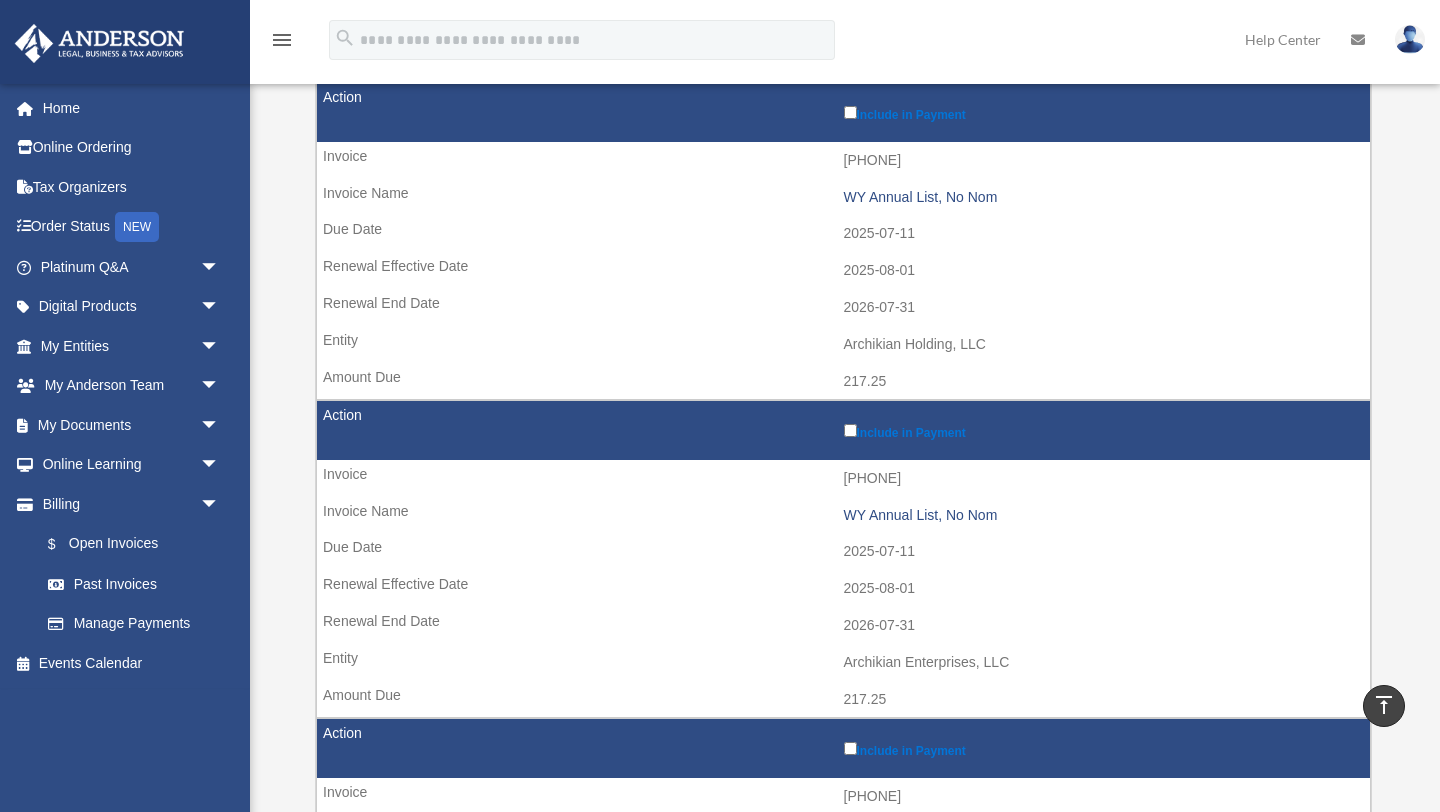 click on "Include in Payment" at bounding box center (1102, 430) 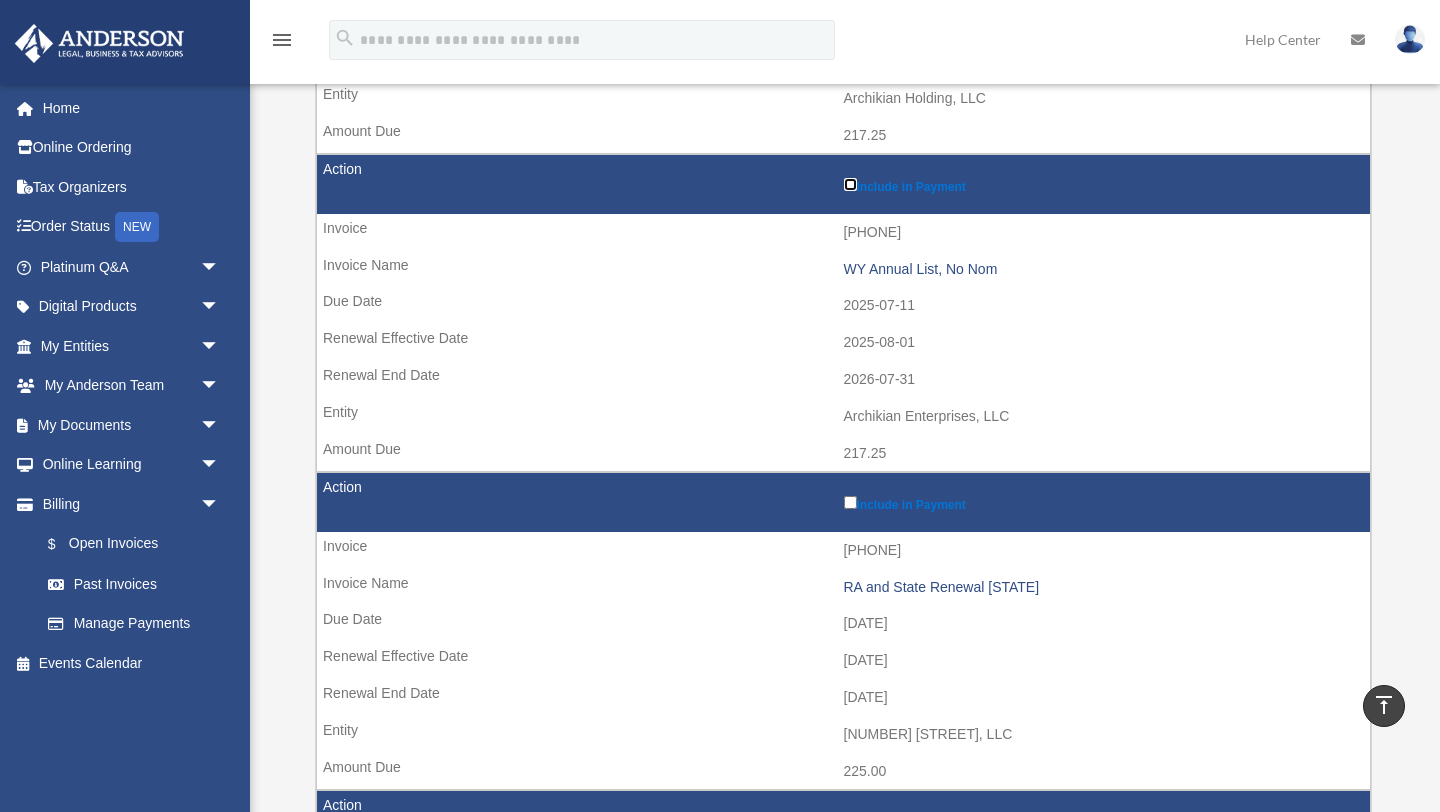 scroll, scrollTop: 559, scrollLeft: 0, axis: vertical 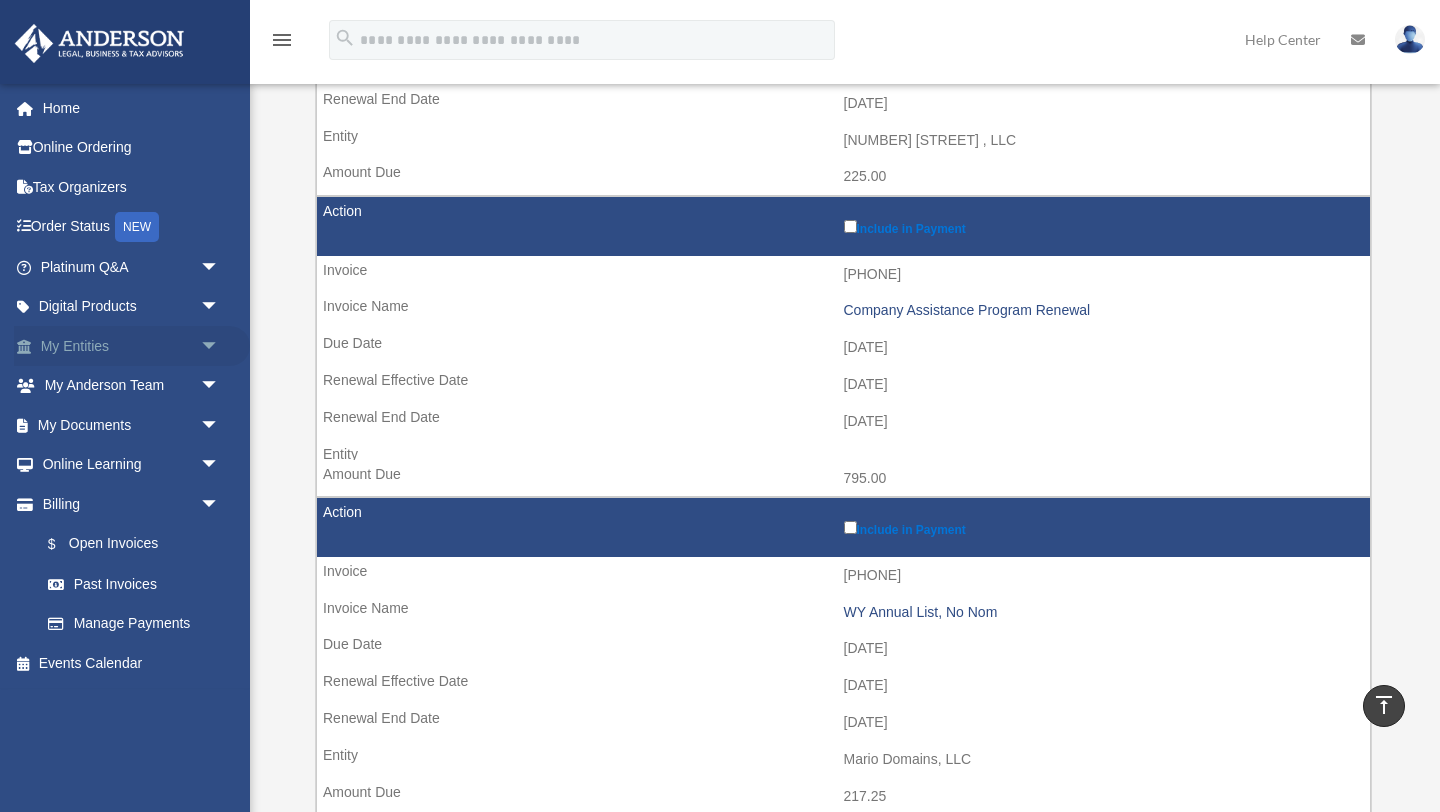 click on "My Entities arrow_drop_down" at bounding box center [132, 346] 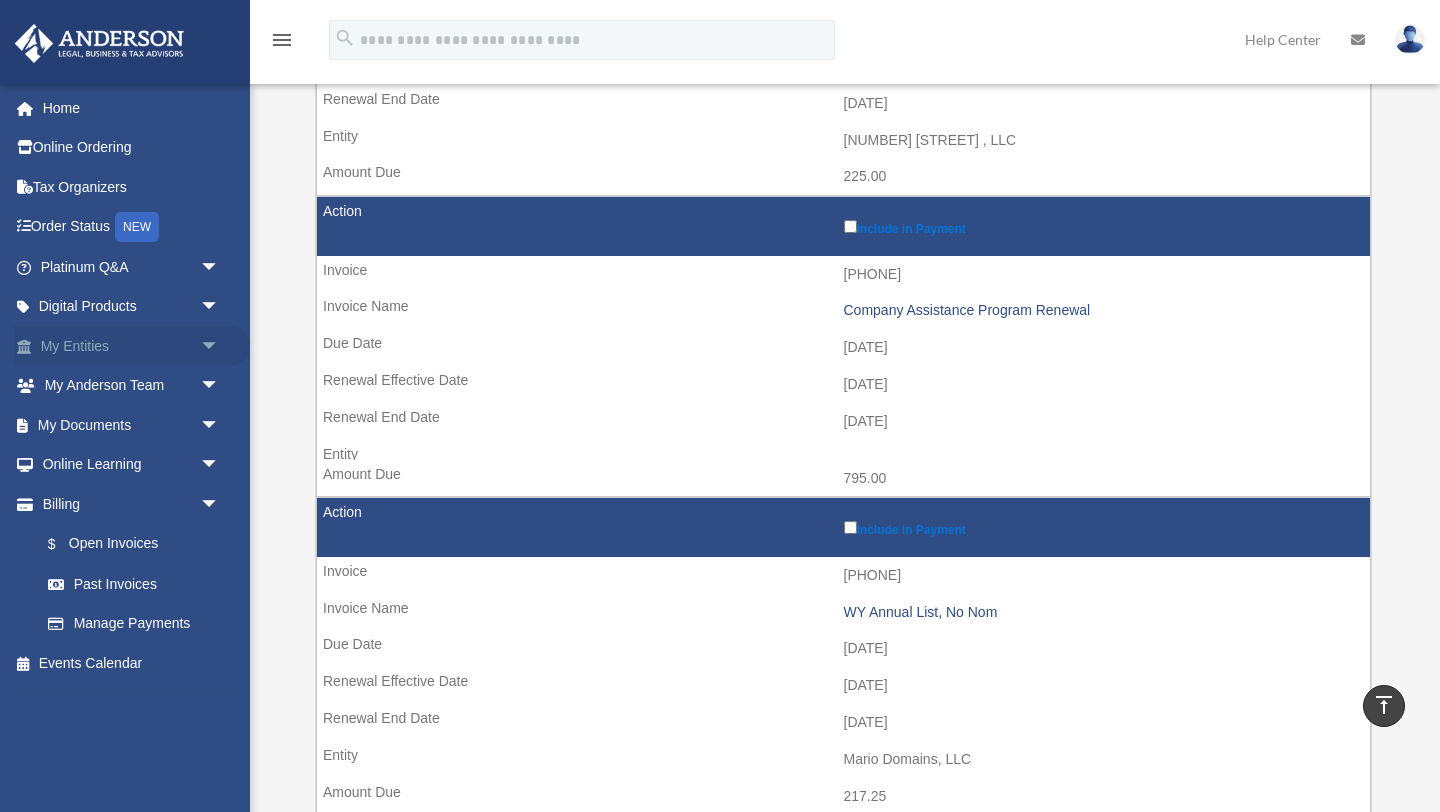 click on "arrow_drop_down" at bounding box center [220, 346] 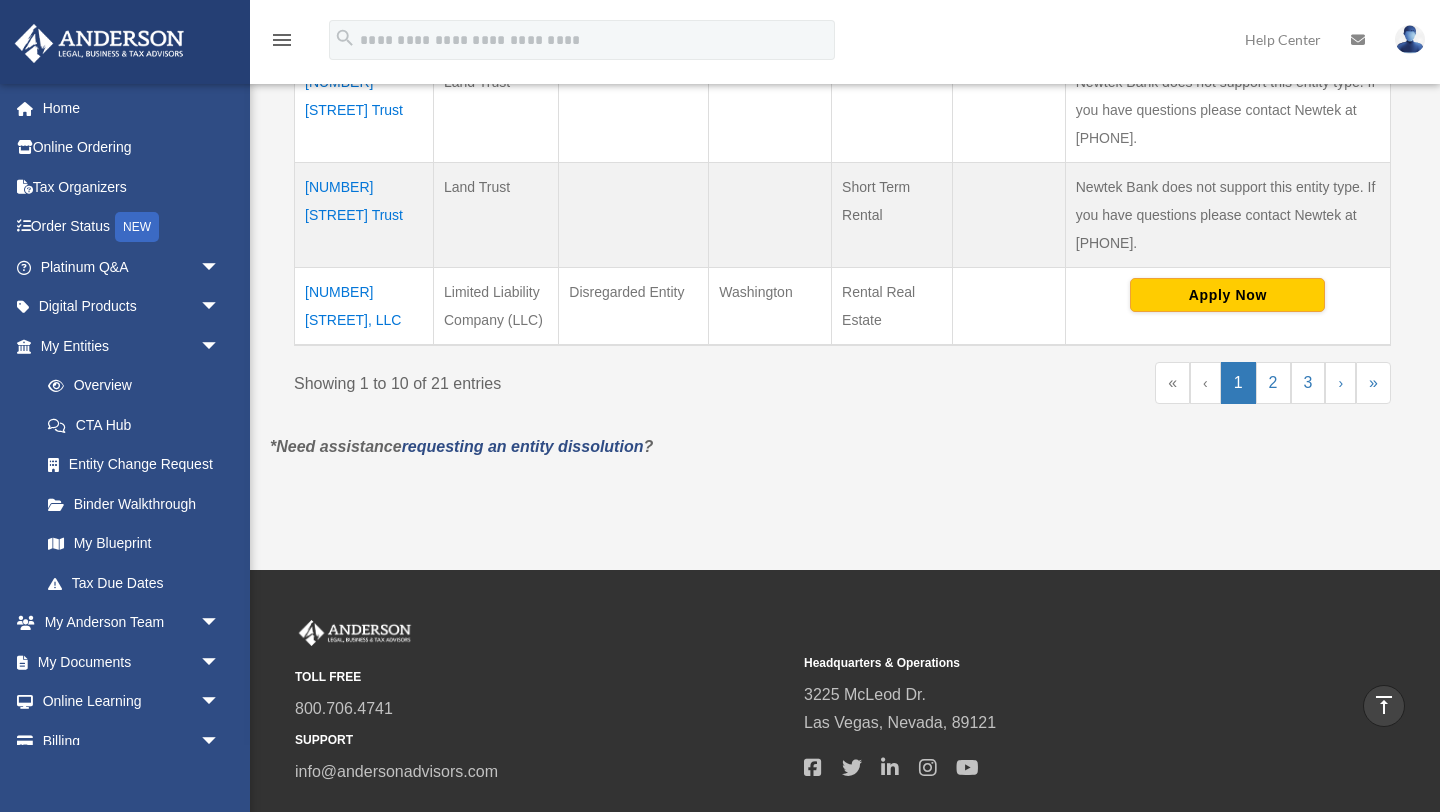 scroll, scrollTop: 1189, scrollLeft: 0, axis: vertical 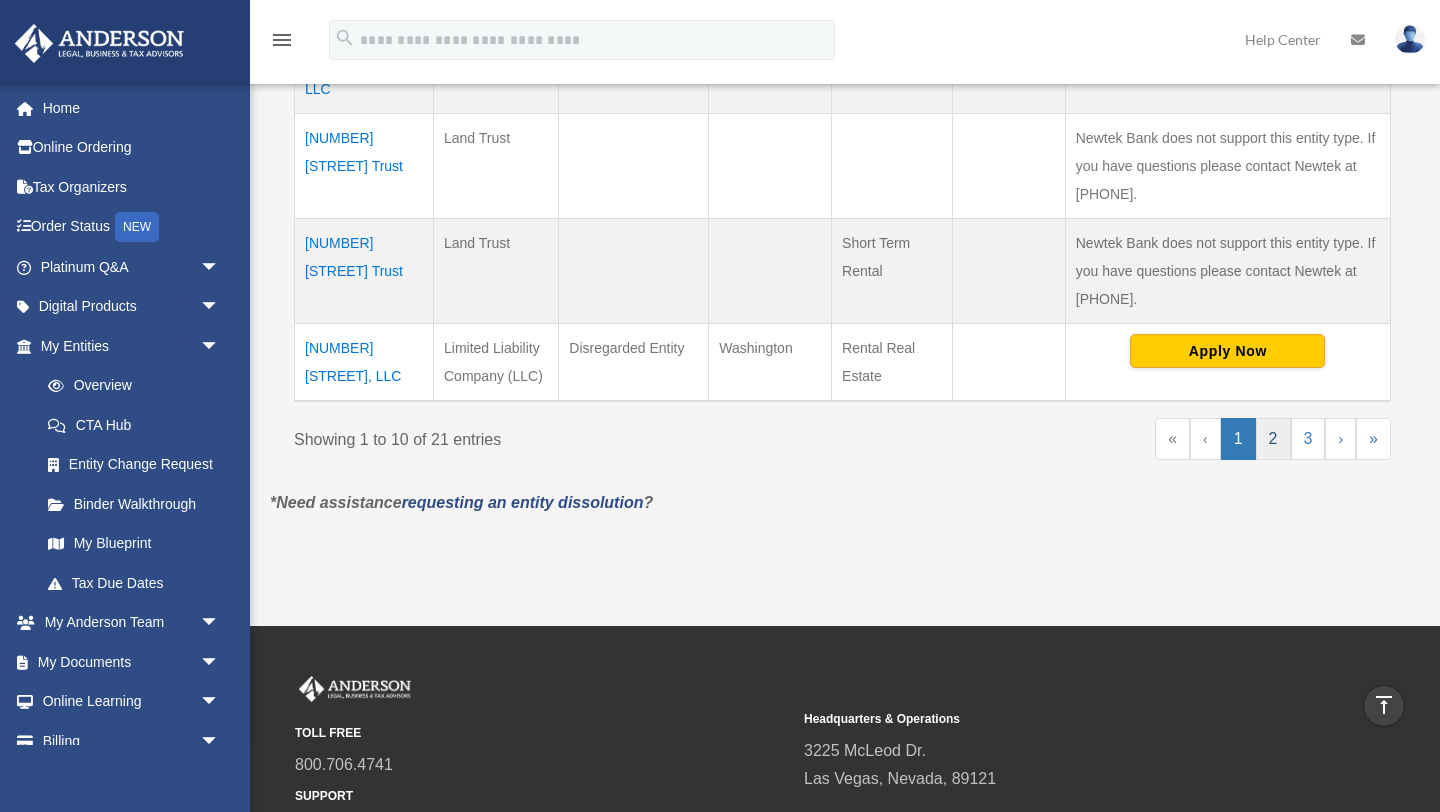 click on "2" at bounding box center (1273, 439) 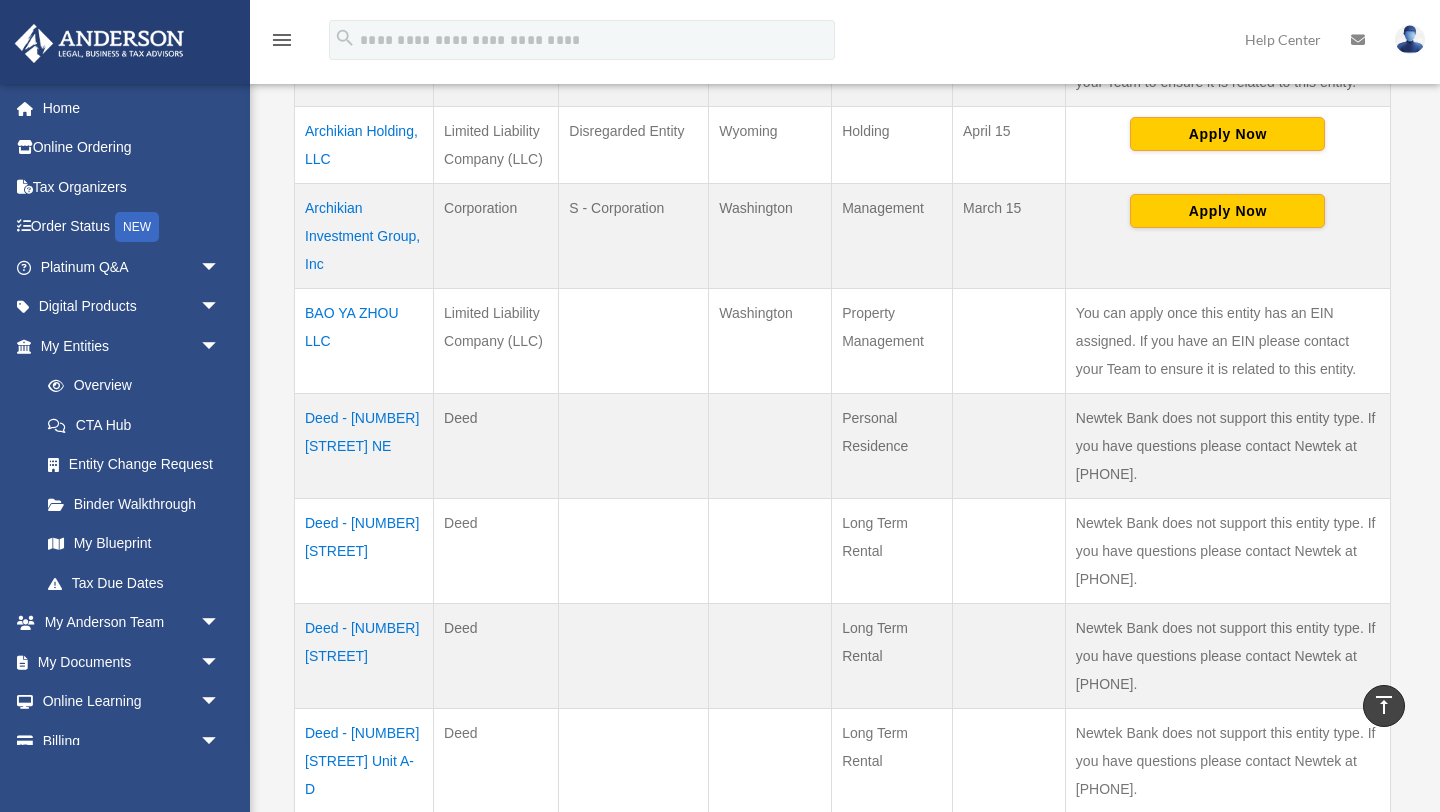 scroll, scrollTop: 617, scrollLeft: 0, axis: vertical 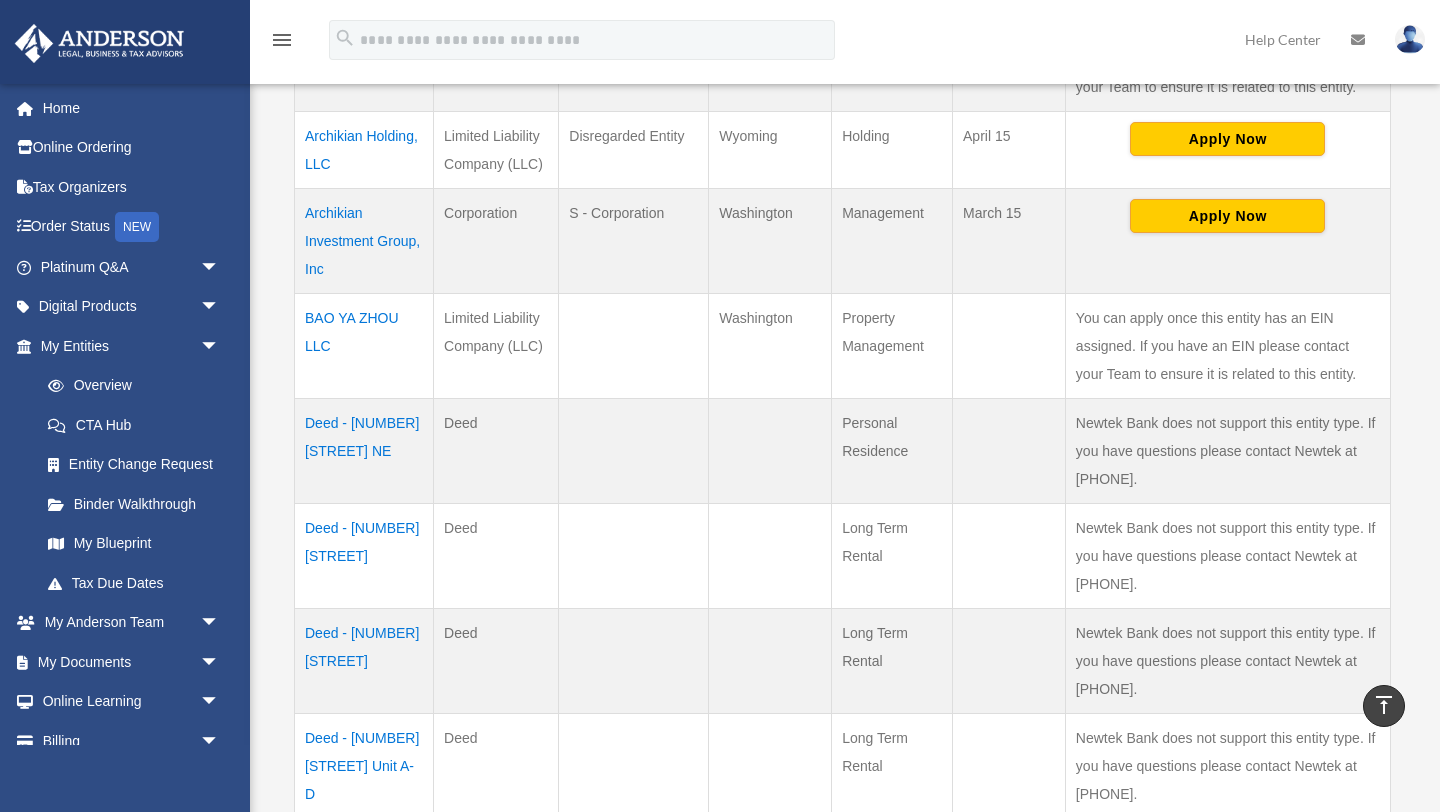 click on "Archikian Investment Group, Inc" at bounding box center (364, 240) 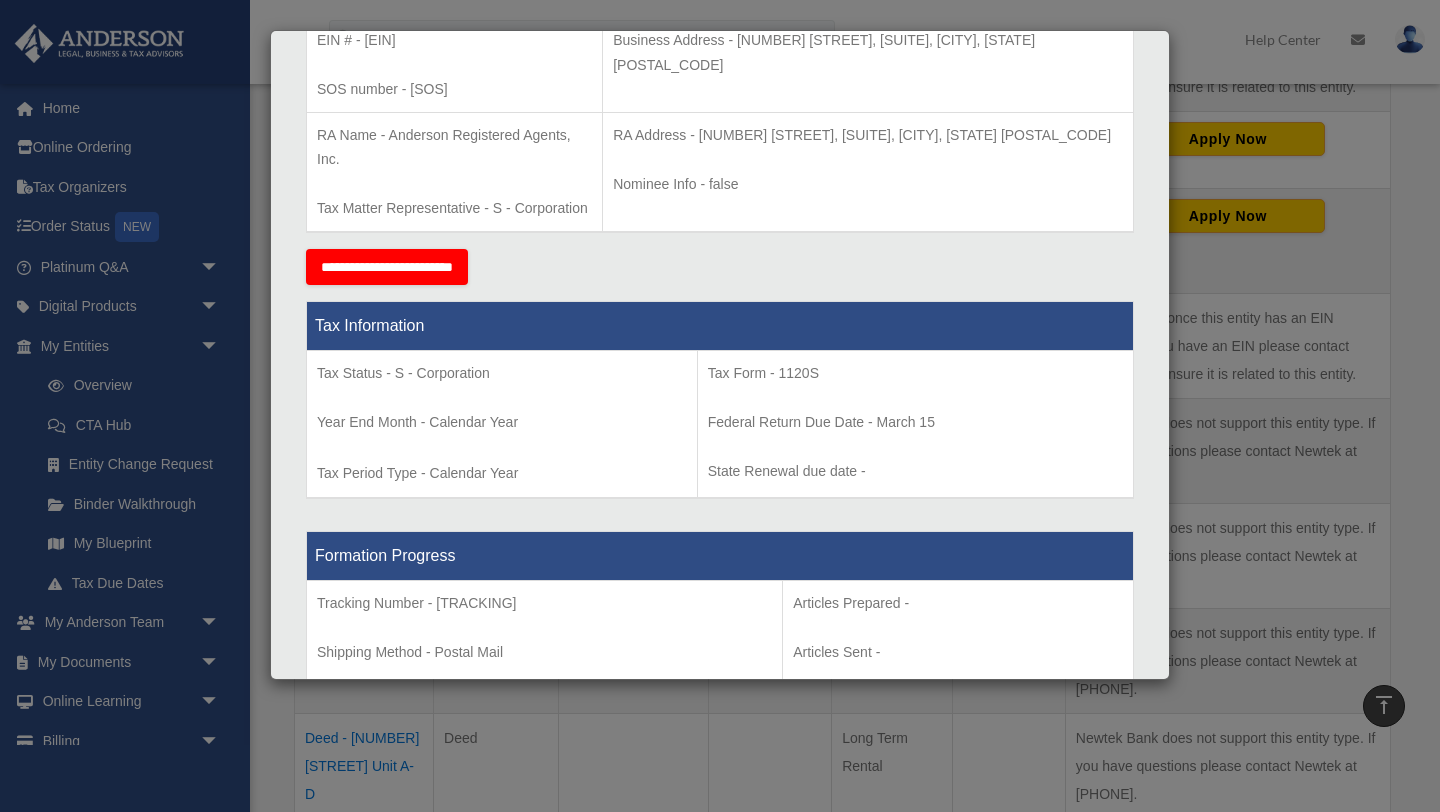 scroll, scrollTop: 0, scrollLeft: 0, axis: both 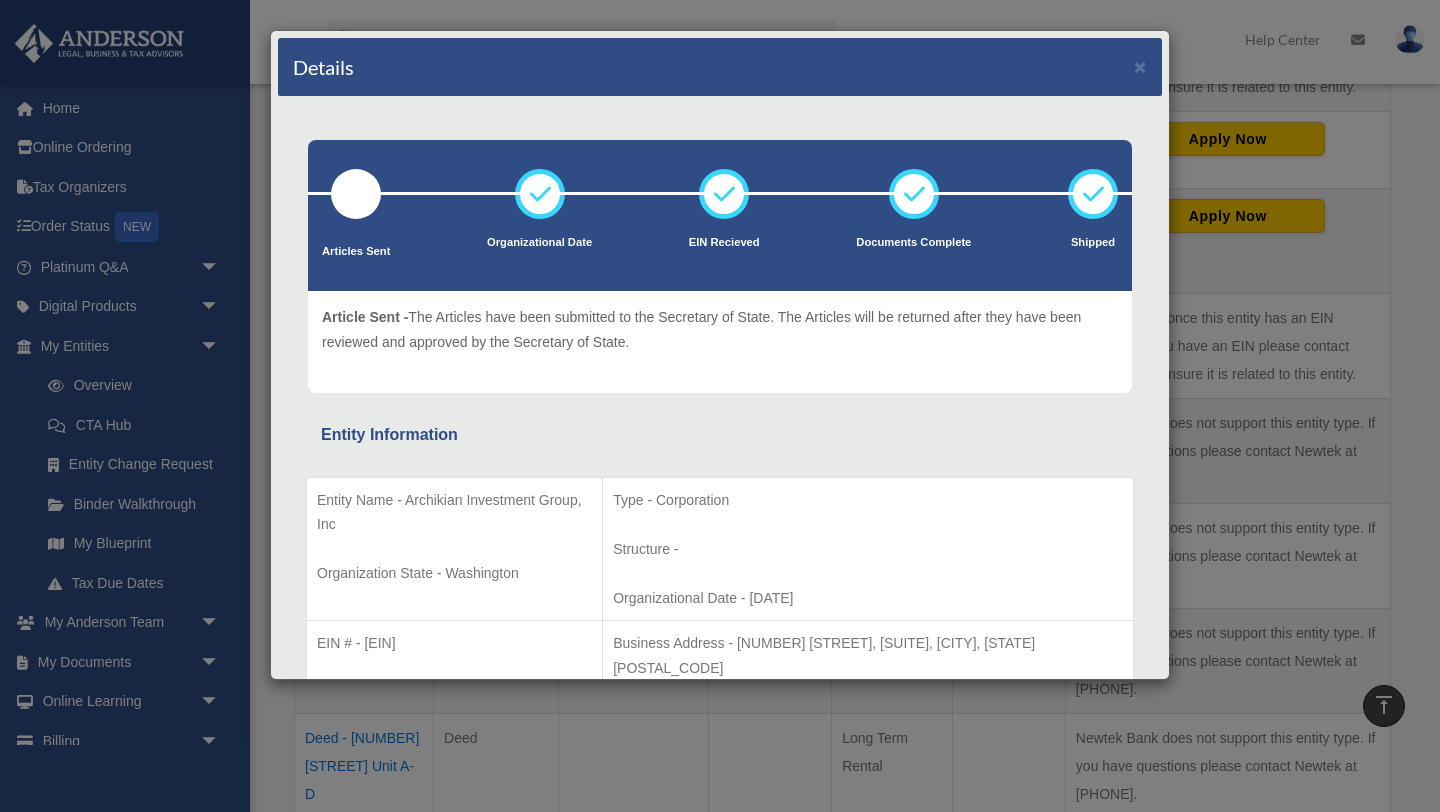 click on "Details
×" at bounding box center [720, 67] 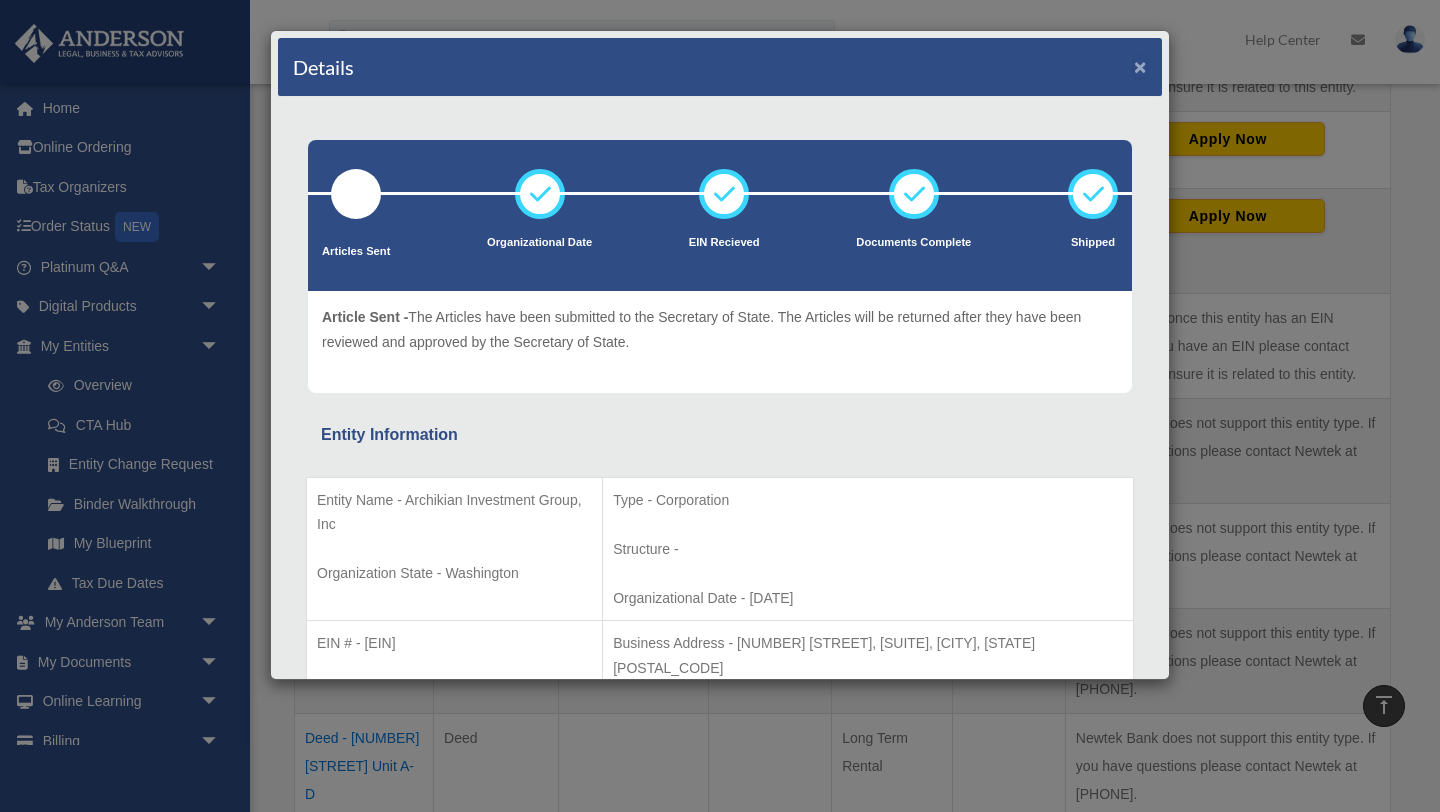 click on "×" at bounding box center (1140, 66) 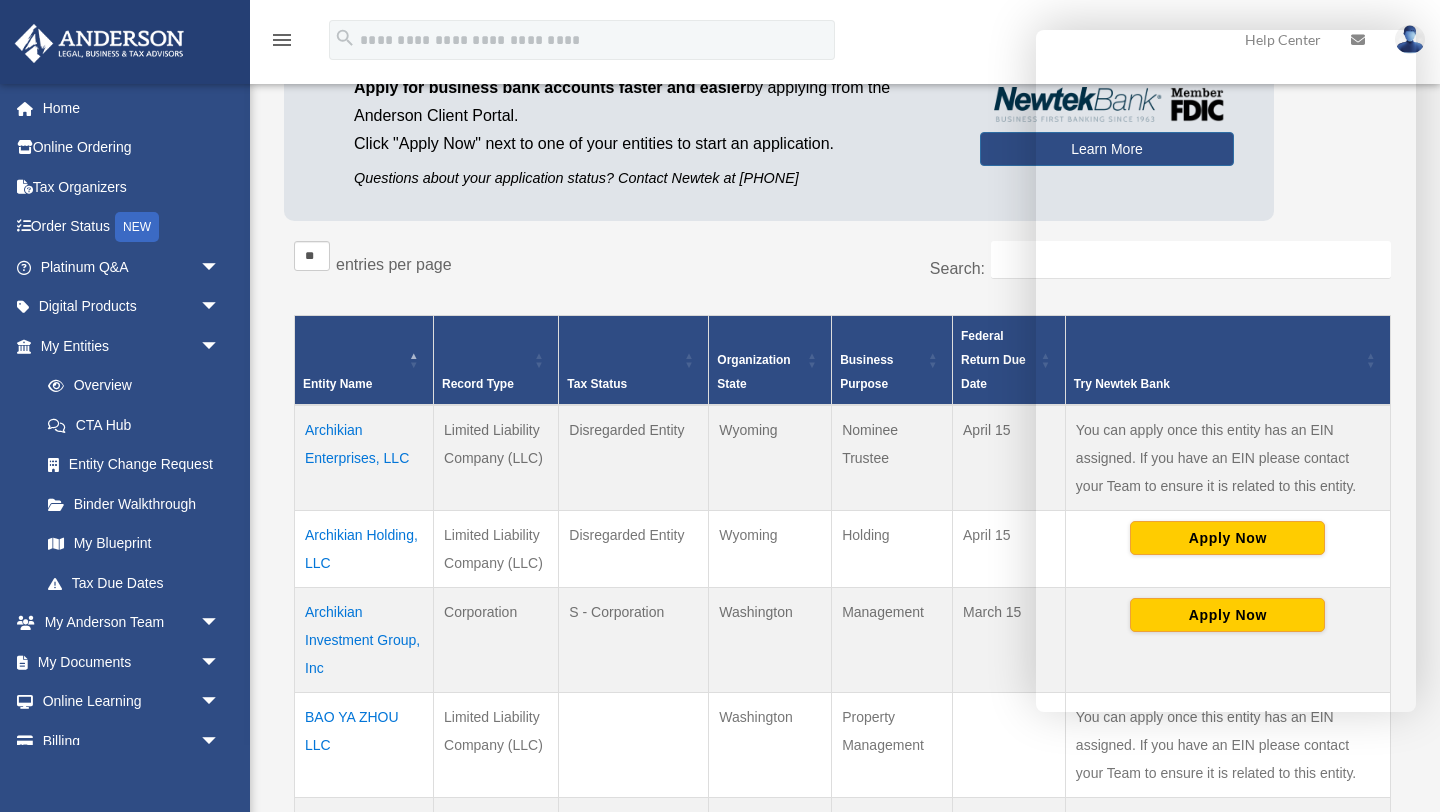 scroll, scrollTop: 221, scrollLeft: 0, axis: vertical 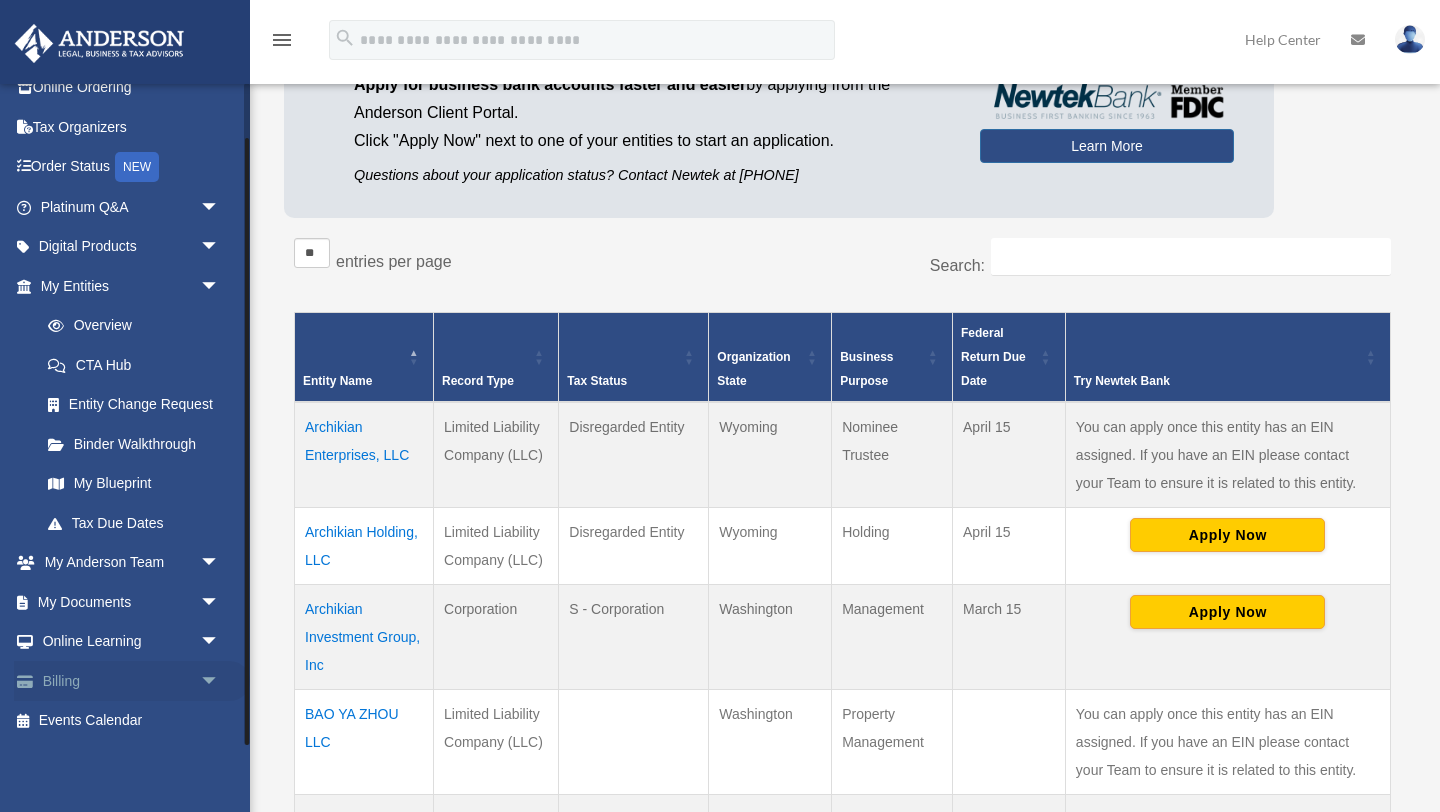 click on "Billing arrow_drop_down" at bounding box center [132, 681] 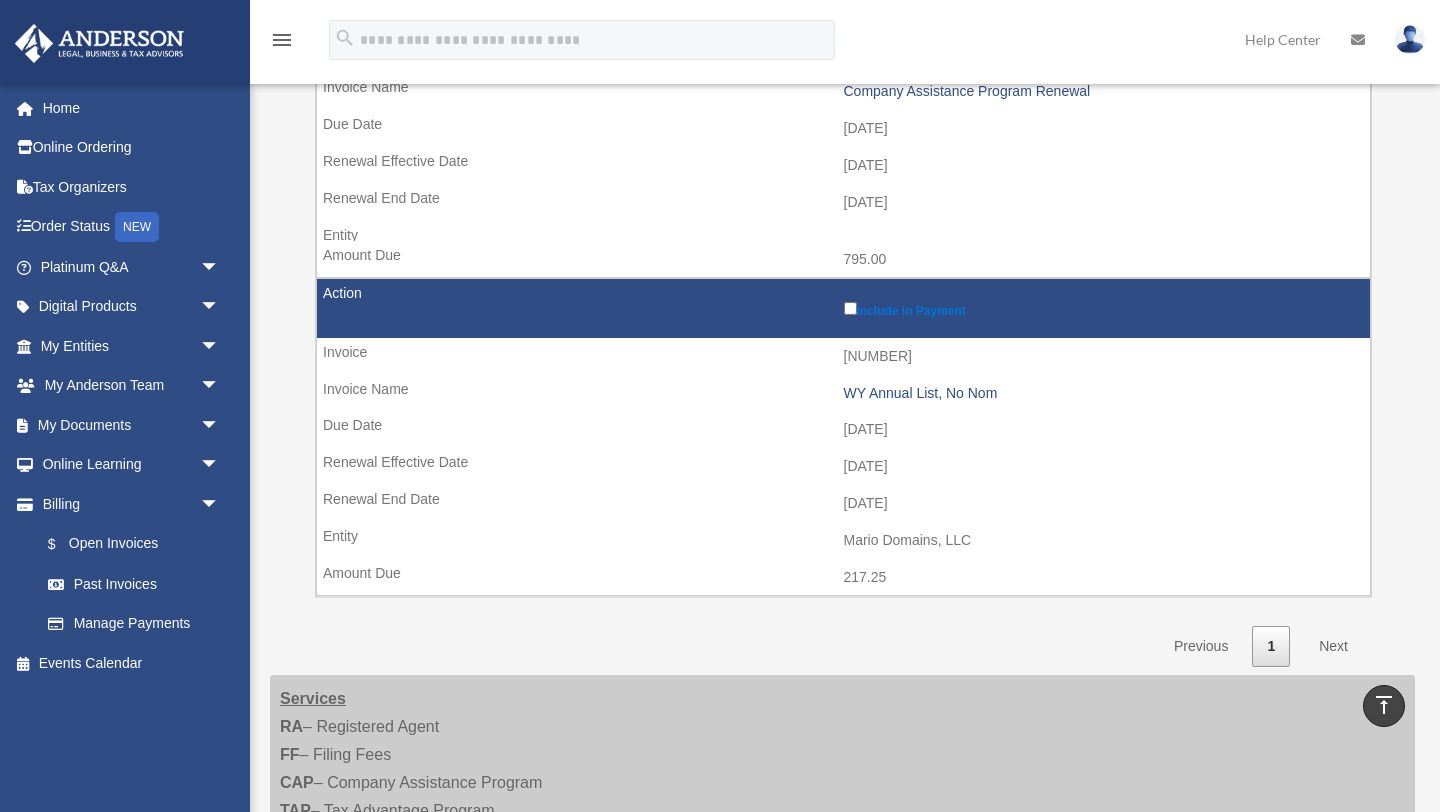 scroll, scrollTop: 2639, scrollLeft: 0, axis: vertical 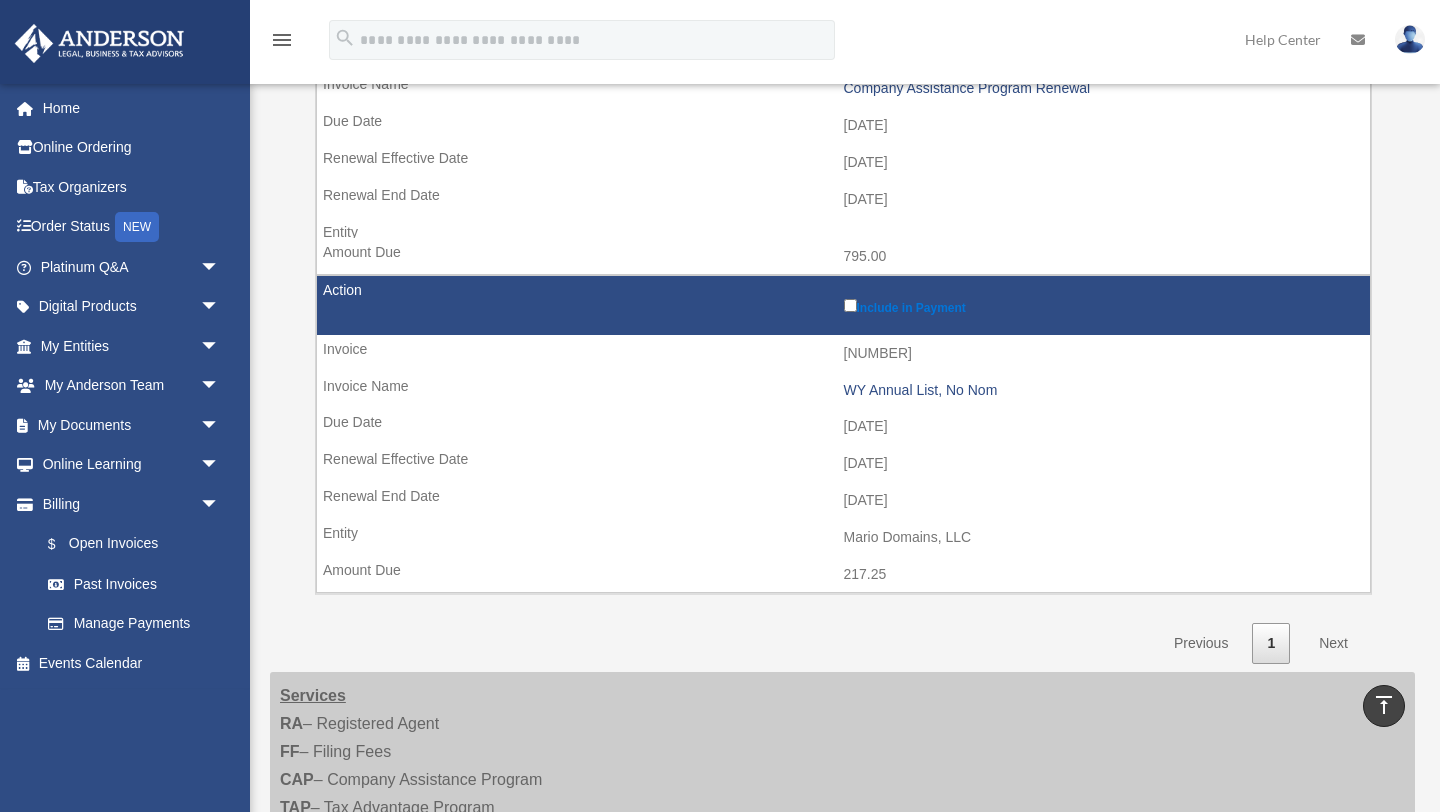click on "Next" at bounding box center (1333, 643) 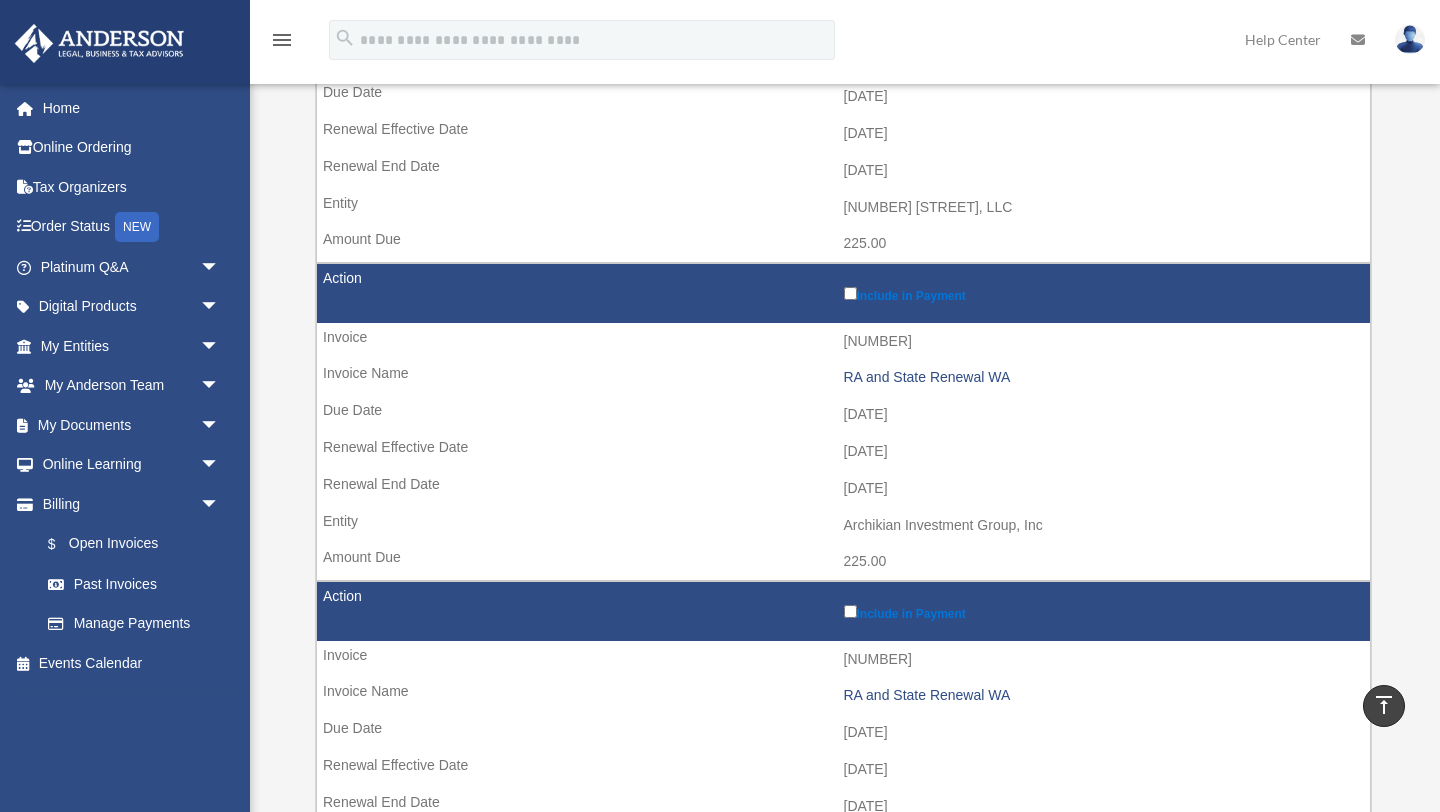 scroll, scrollTop: 1710, scrollLeft: 0, axis: vertical 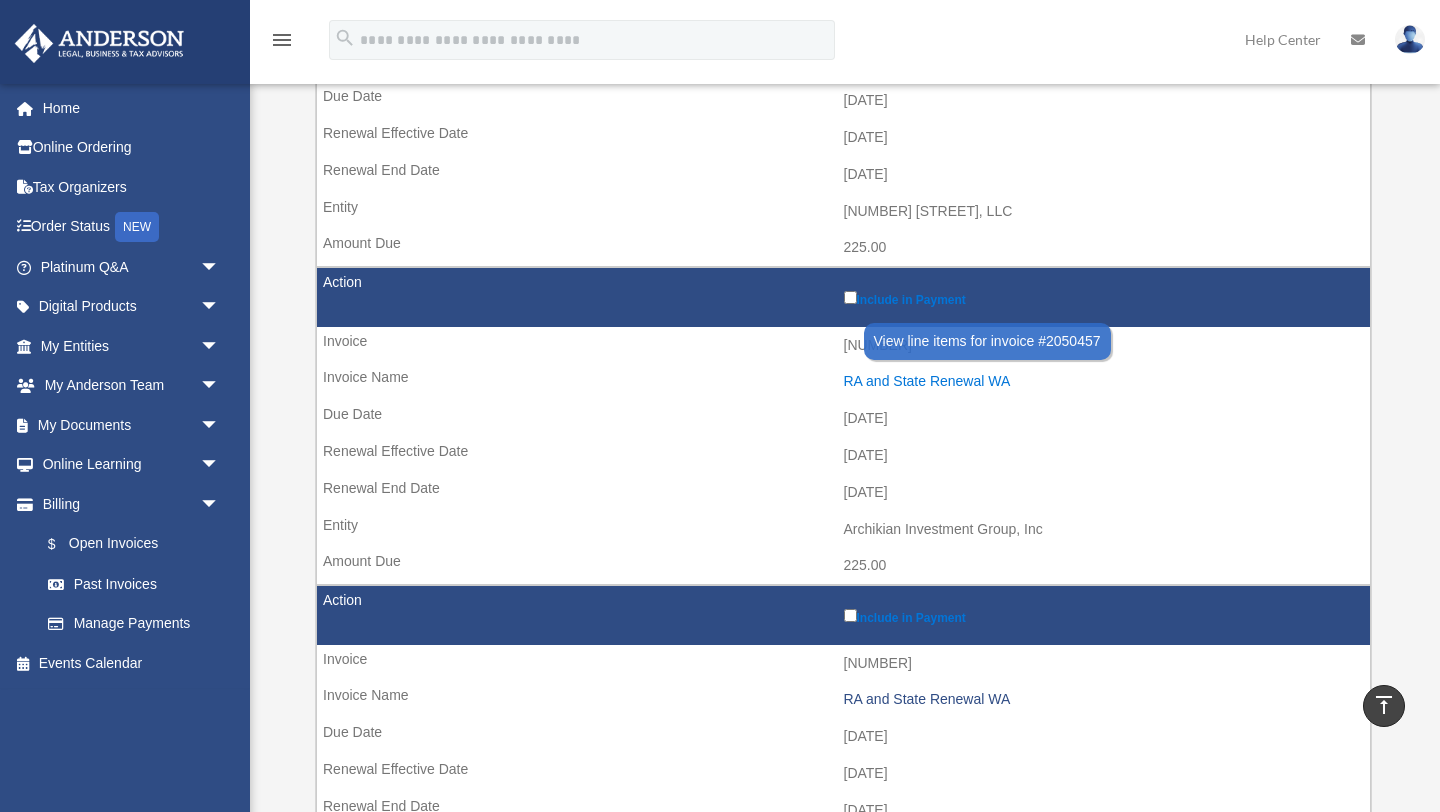 click on "RA and State Renewal WA" at bounding box center [1102, 381] 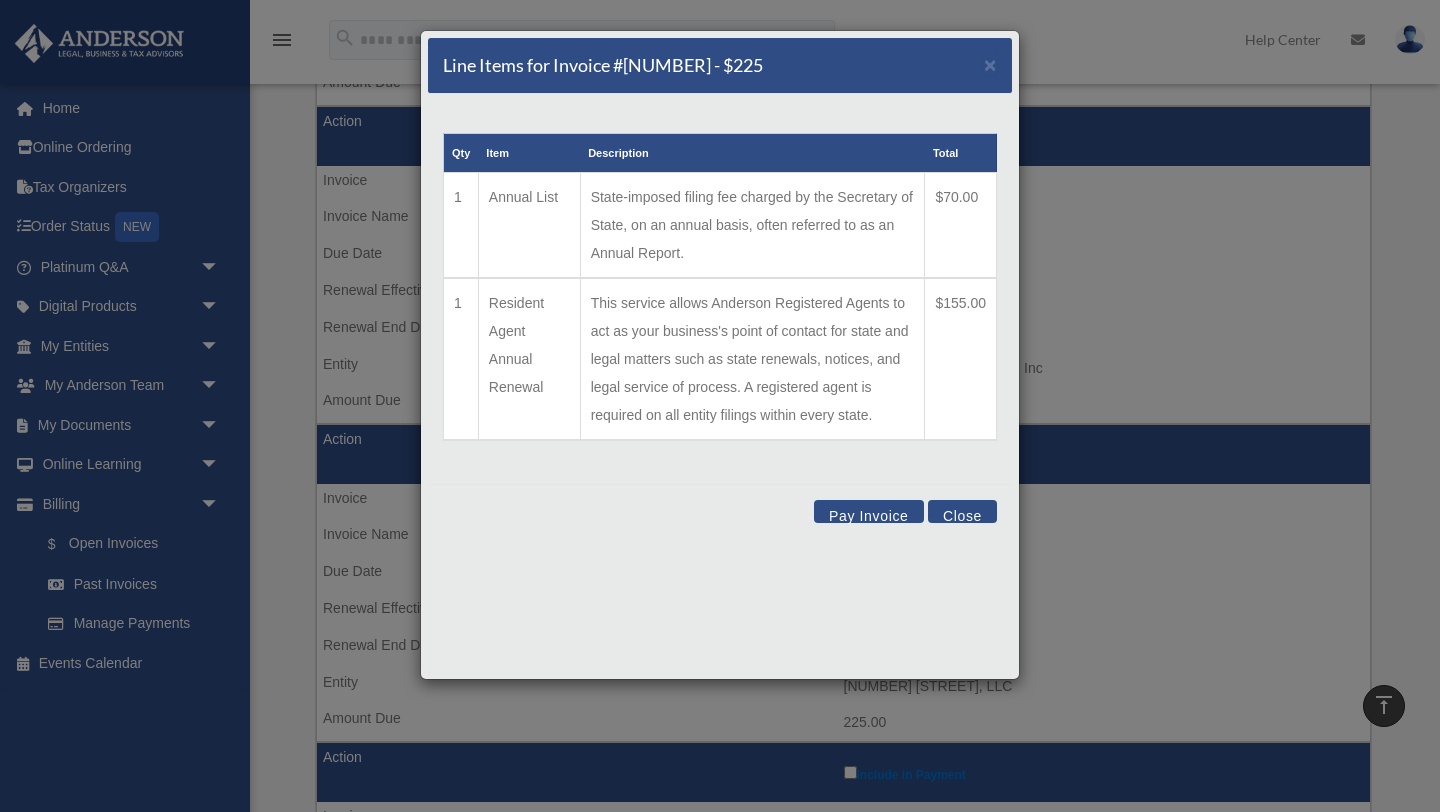 scroll, scrollTop: 1875, scrollLeft: 0, axis: vertical 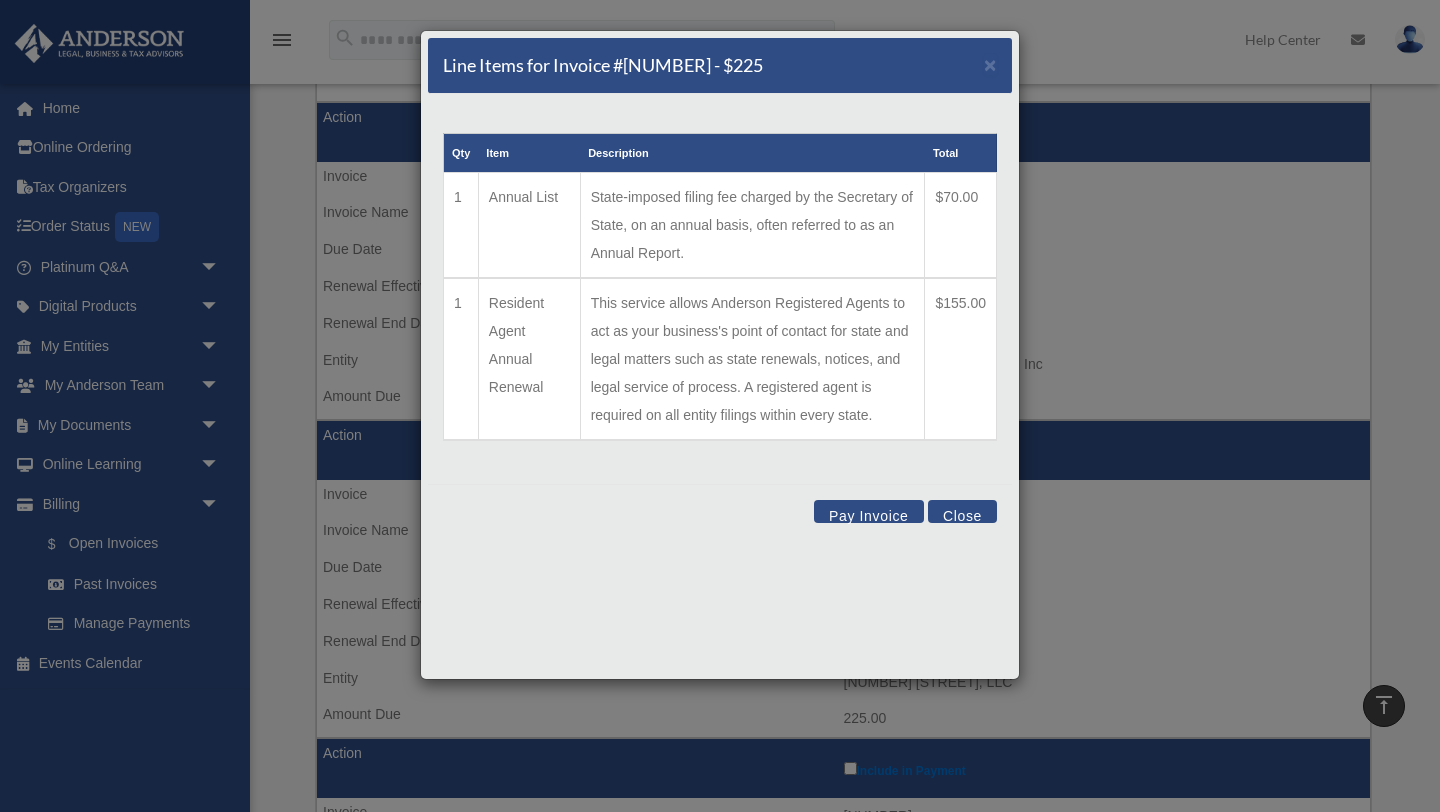 click on "Close" at bounding box center [962, 511] 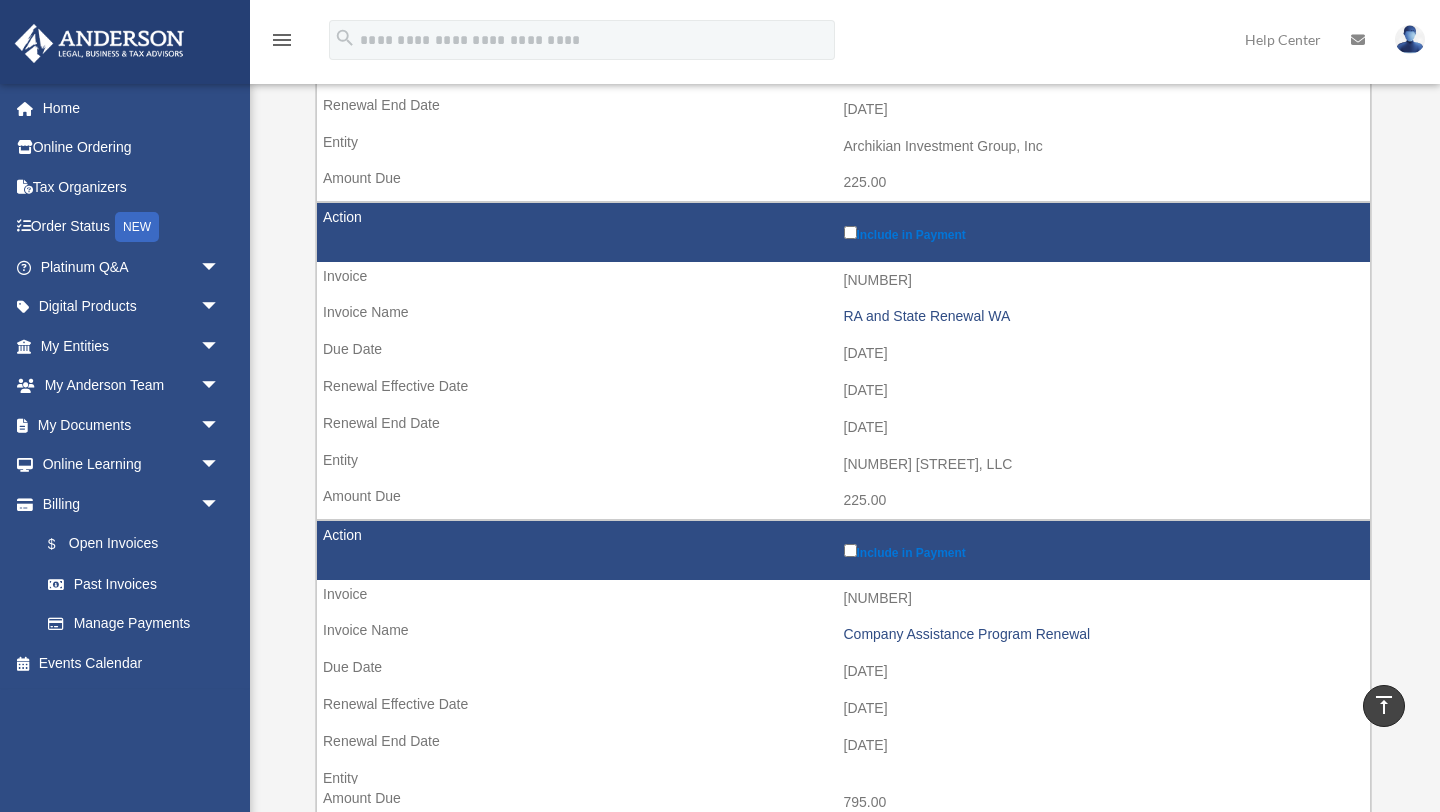 scroll, scrollTop: 2134, scrollLeft: 0, axis: vertical 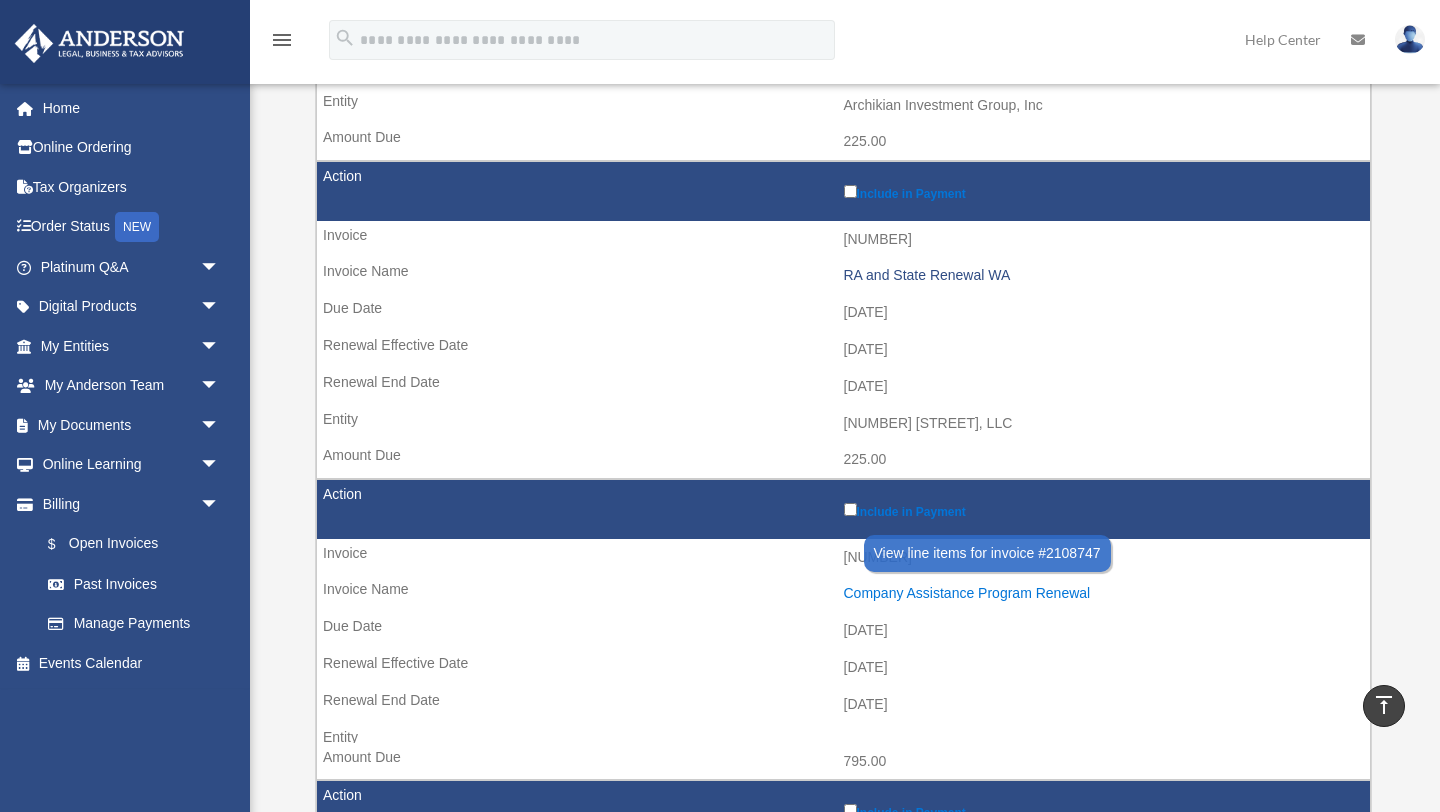 click on "Company Assistance Program Renewal" at bounding box center [1102, 593] 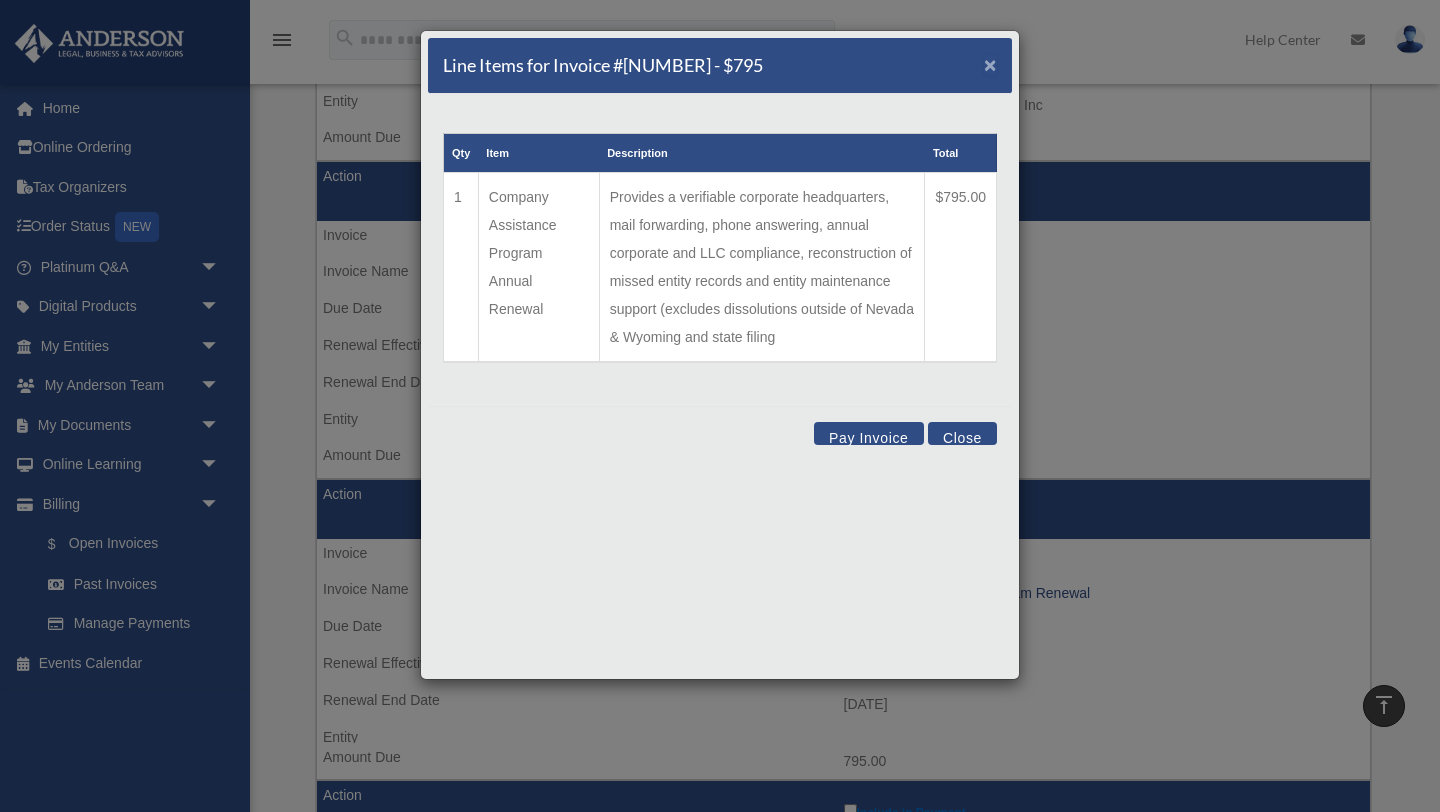 click on "×" at bounding box center [990, 64] 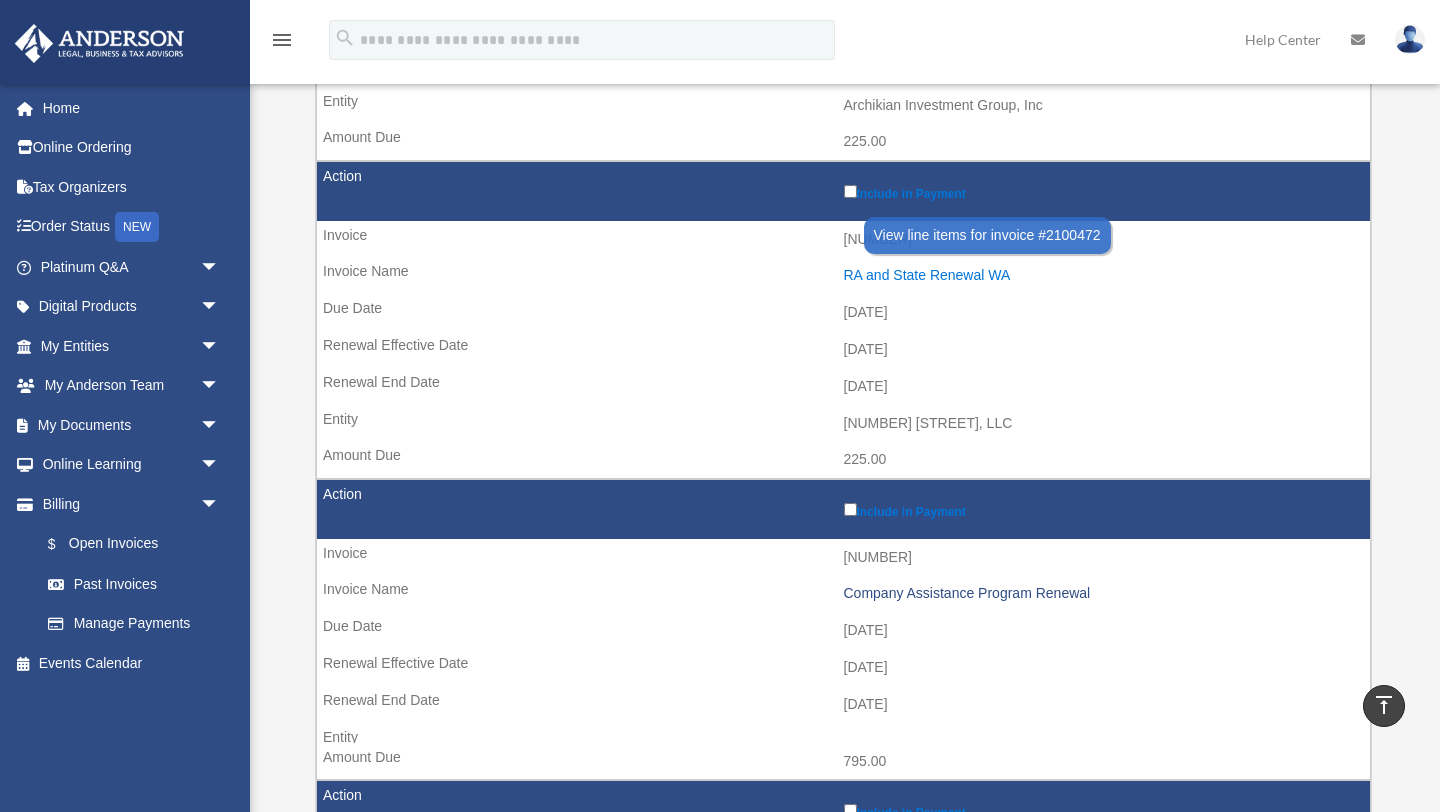 click on "RA and State Renewal WA" at bounding box center (1102, 275) 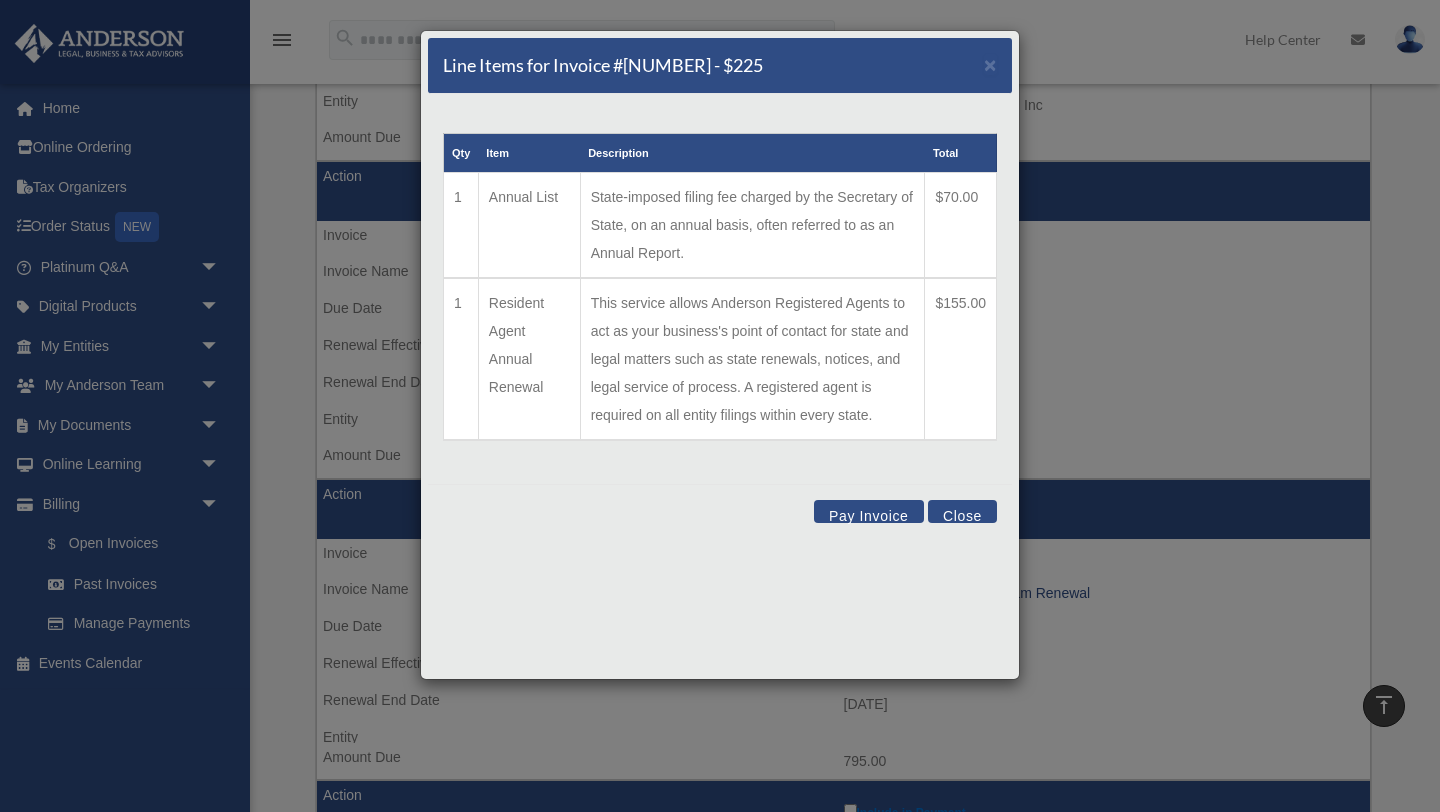 click on "Close" at bounding box center [962, 511] 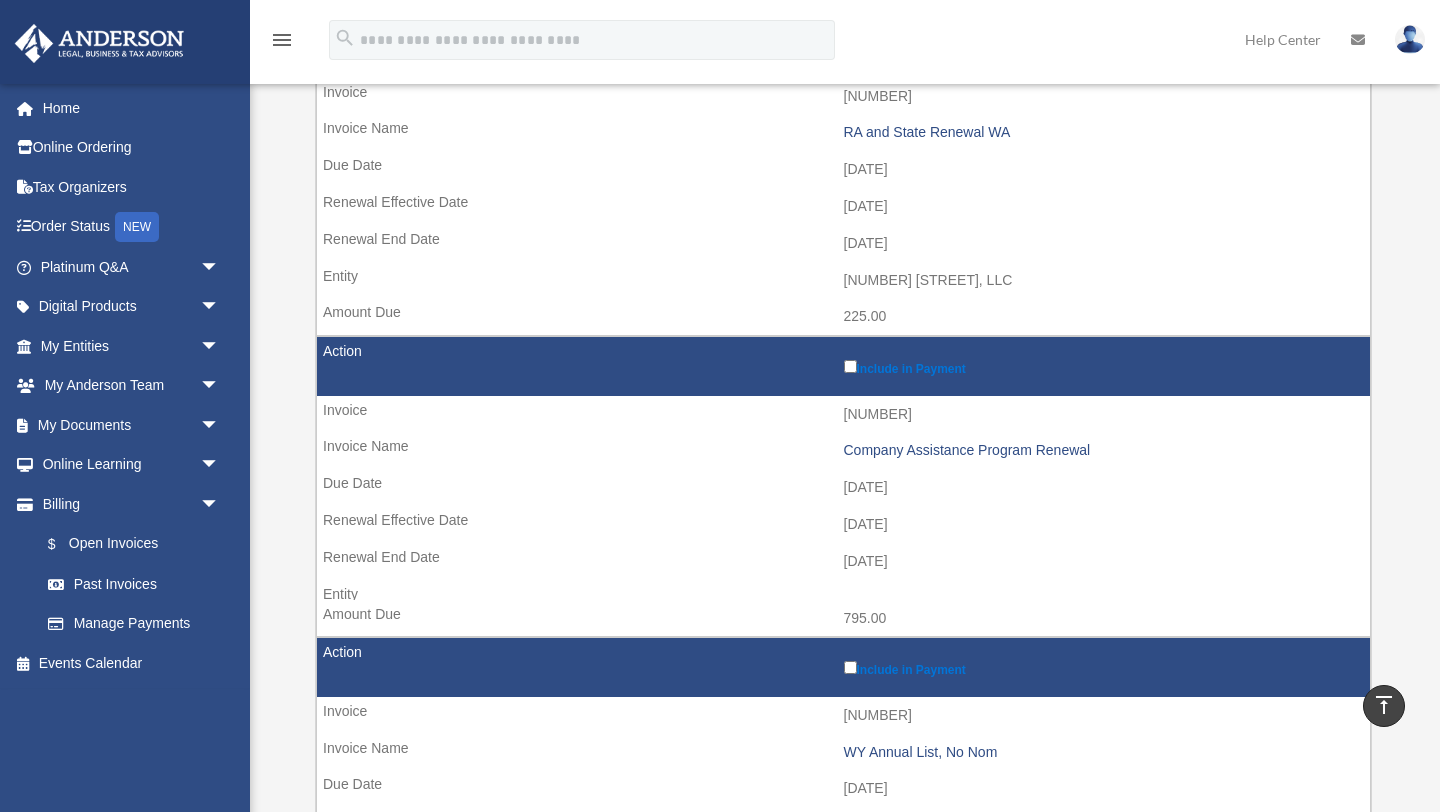 scroll, scrollTop: 2278, scrollLeft: 0, axis: vertical 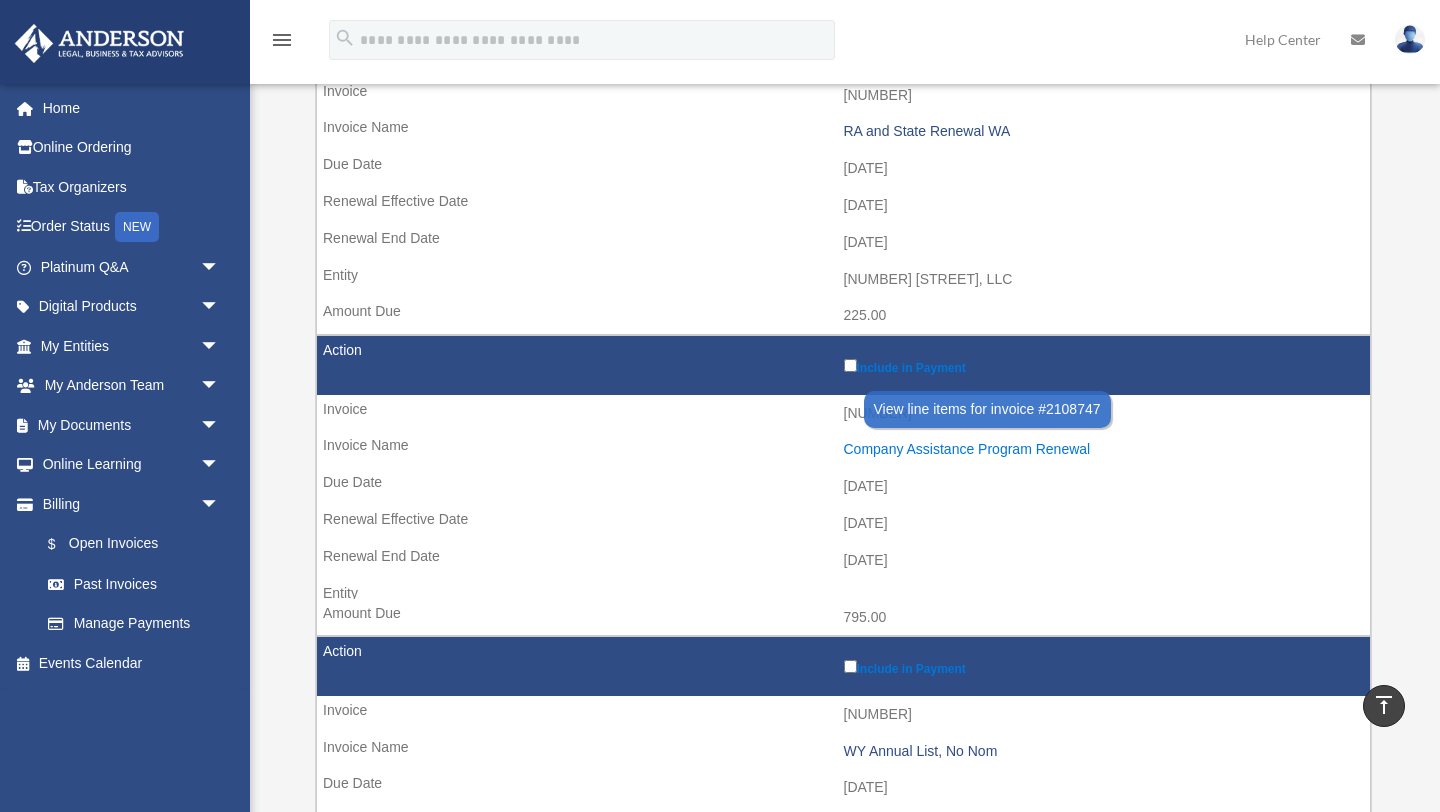 click on "Company Assistance Program Renewal" at bounding box center (1102, 449) 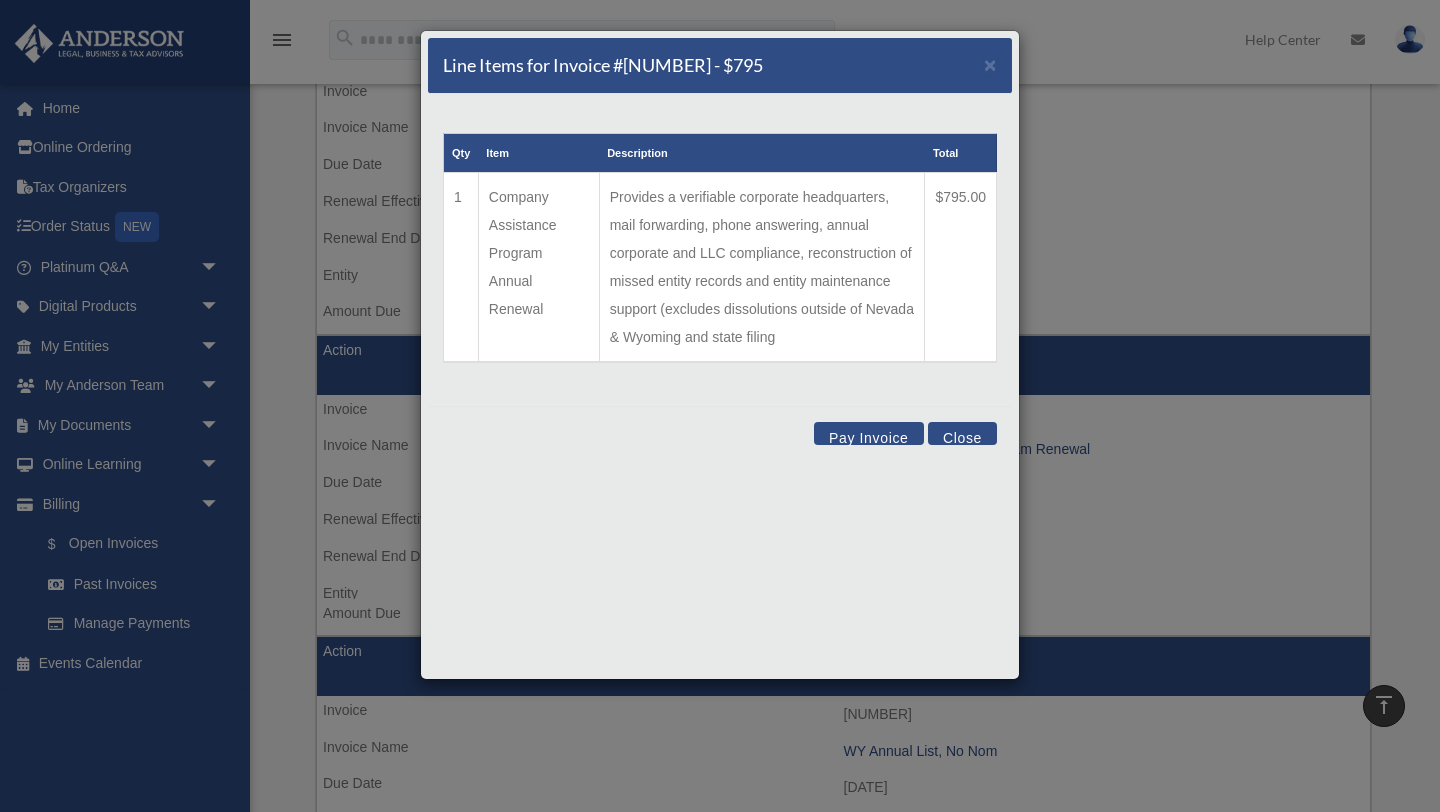 click on "Close" at bounding box center (962, 433) 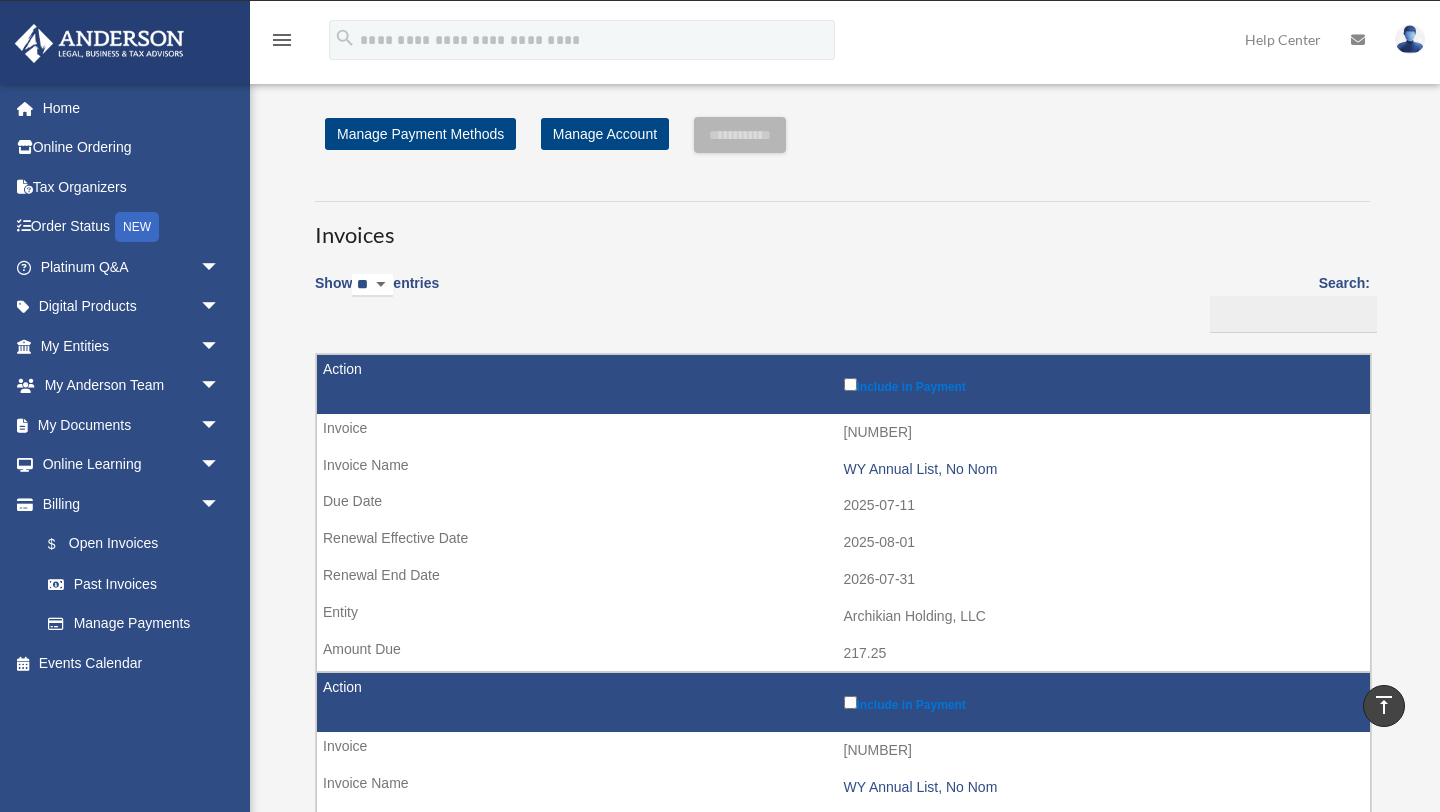 scroll, scrollTop: 0, scrollLeft: 0, axis: both 